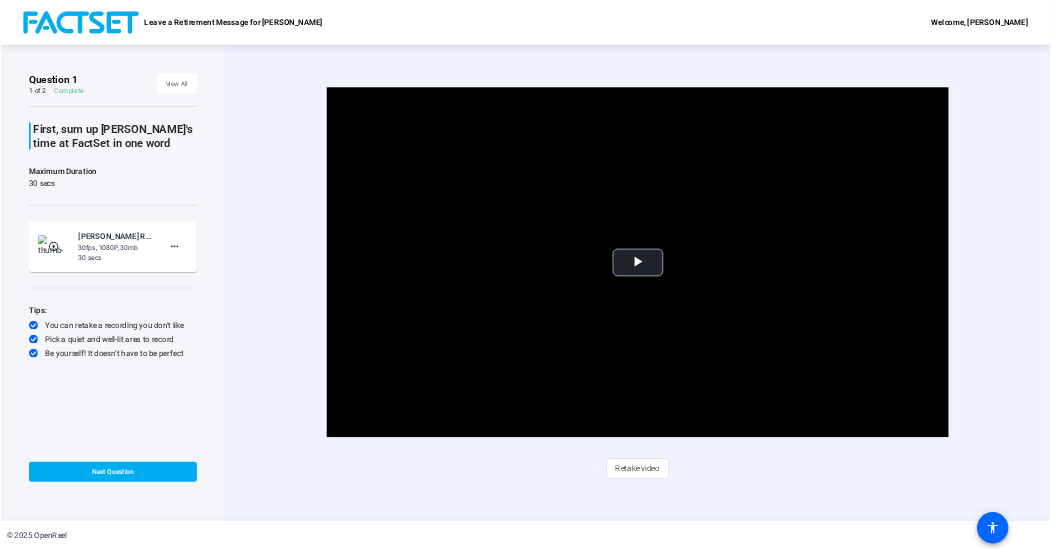 scroll, scrollTop: 0, scrollLeft: 0, axis: both 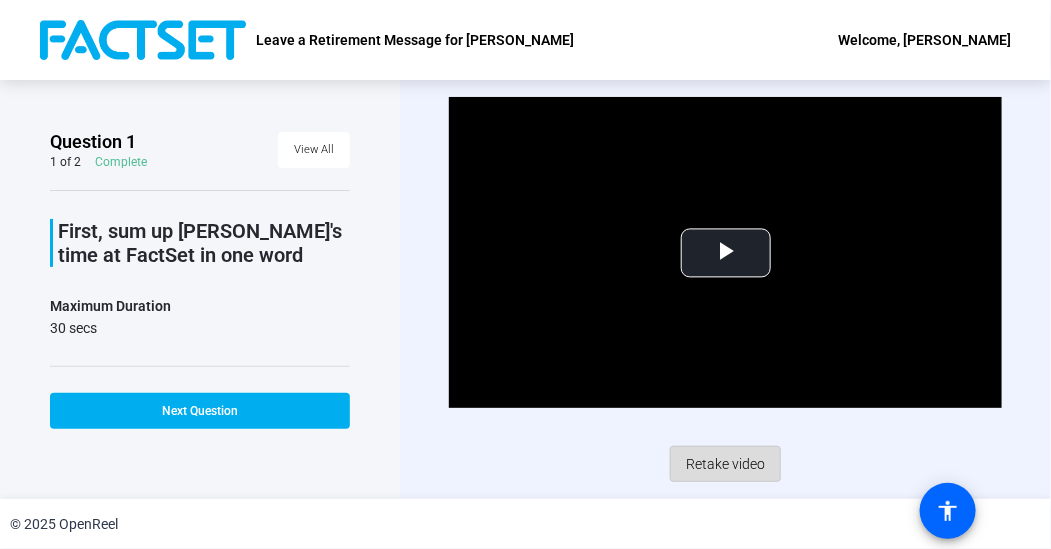click on "Retake video" 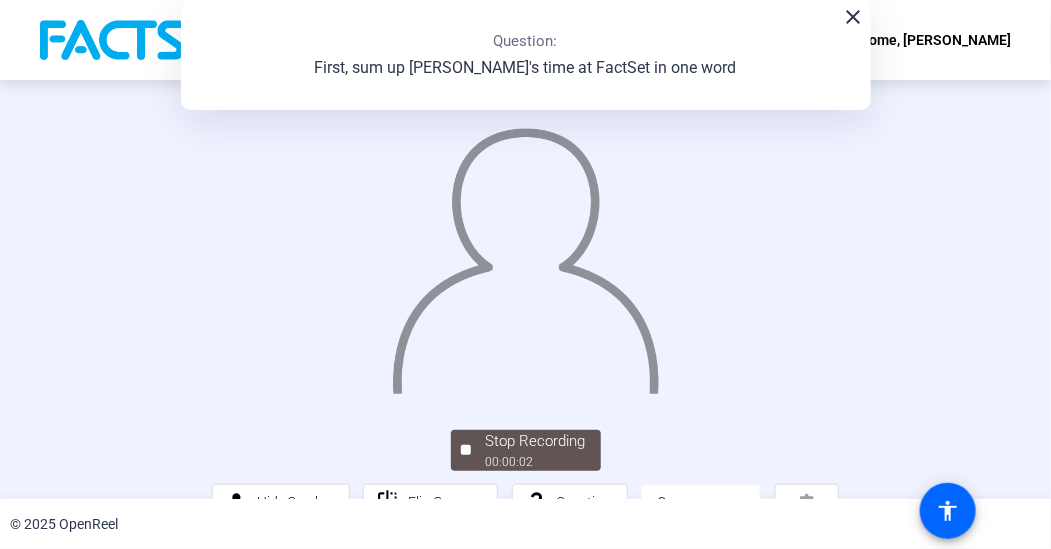 click on "close" 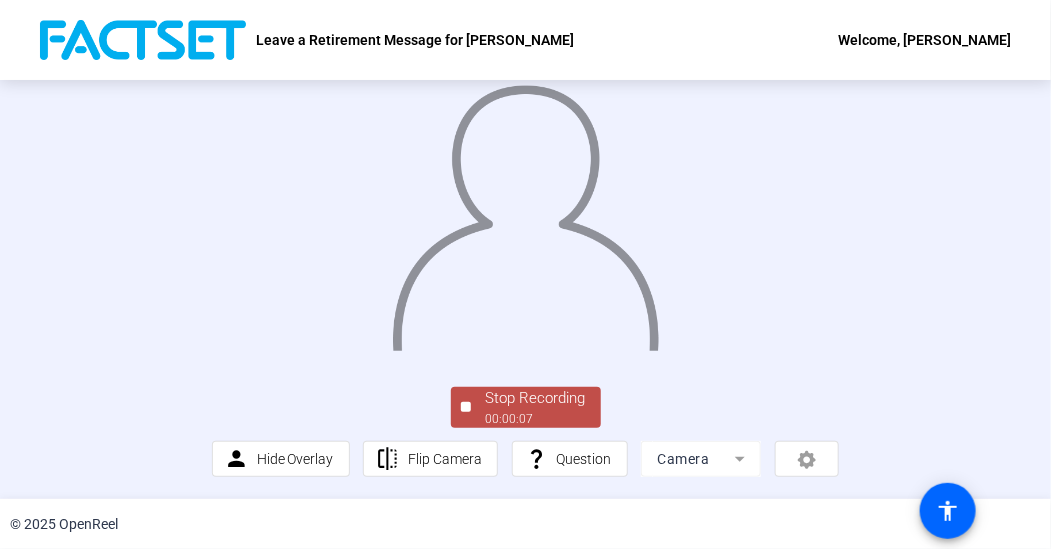 scroll, scrollTop: 109, scrollLeft: 0, axis: vertical 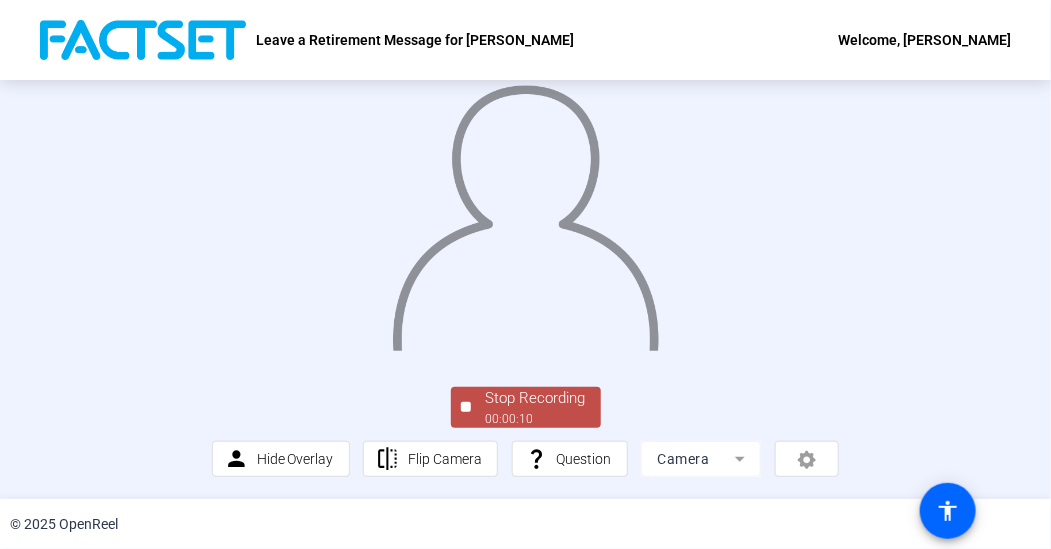 click on "Stop Recording" 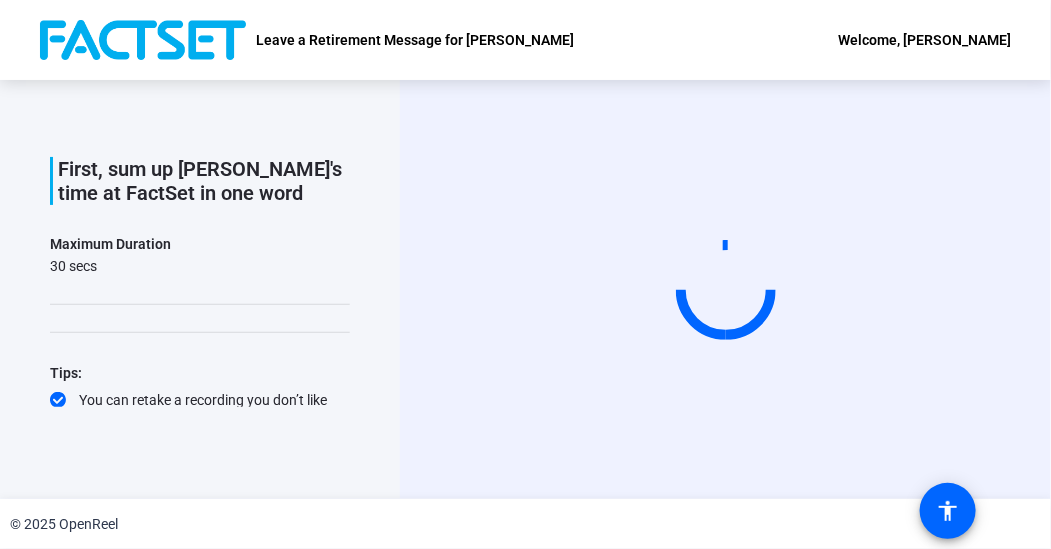 scroll, scrollTop: 0, scrollLeft: 0, axis: both 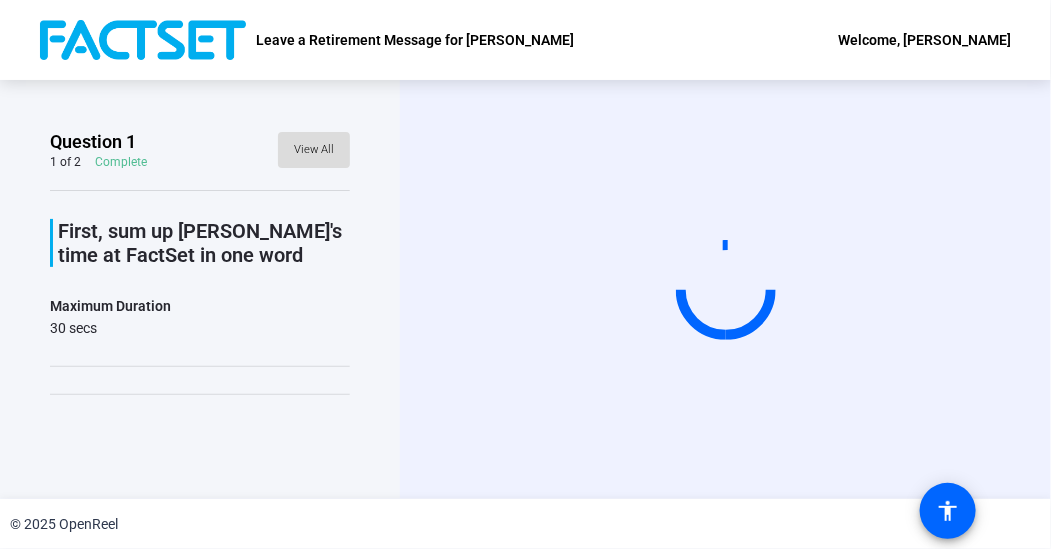 click on "View All" 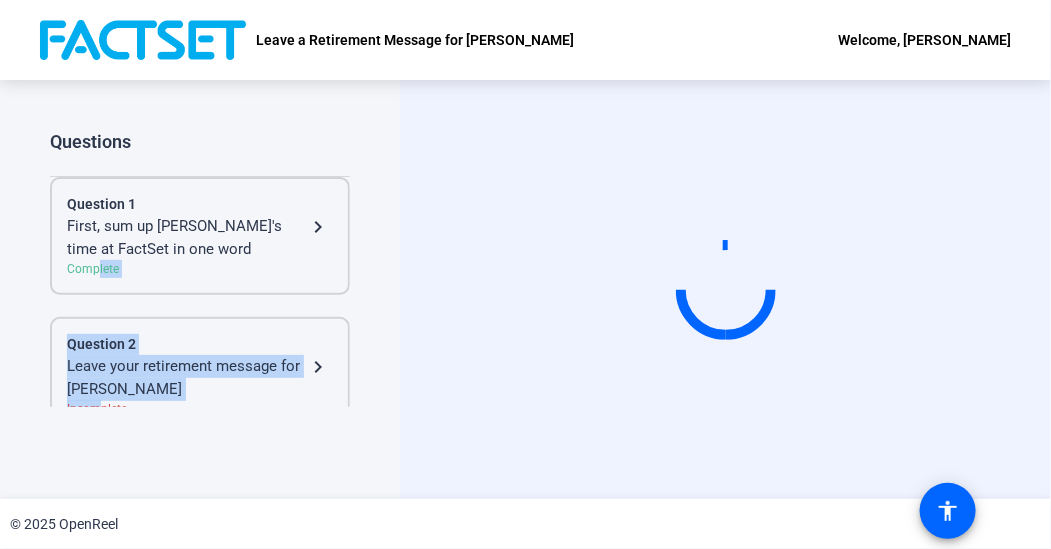 scroll, scrollTop: 25, scrollLeft: 0, axis: vertical 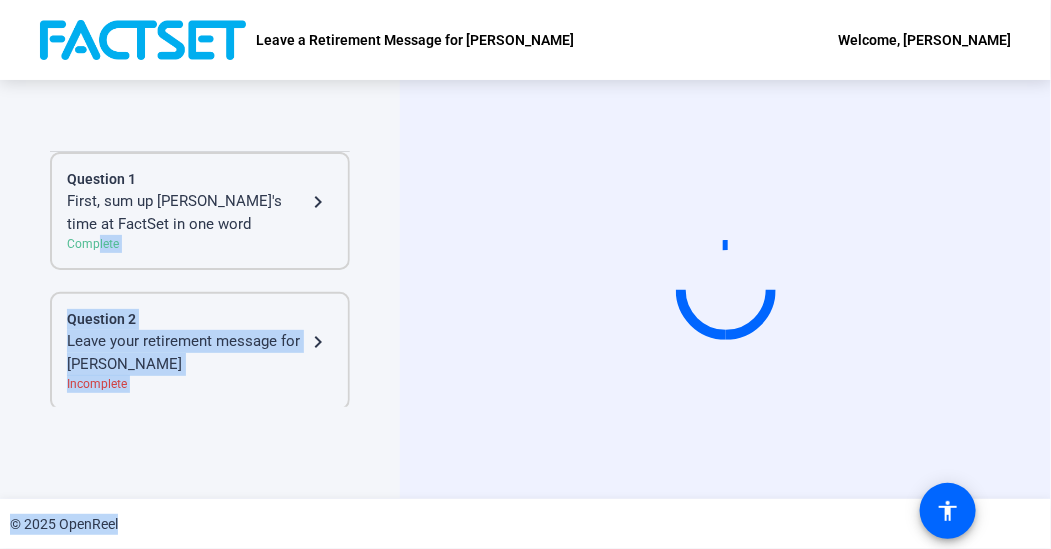 drag, startPoint x: 90, startPoint y: 270, endPoint x: 221, endPoint y: 566, distance: 323.69275 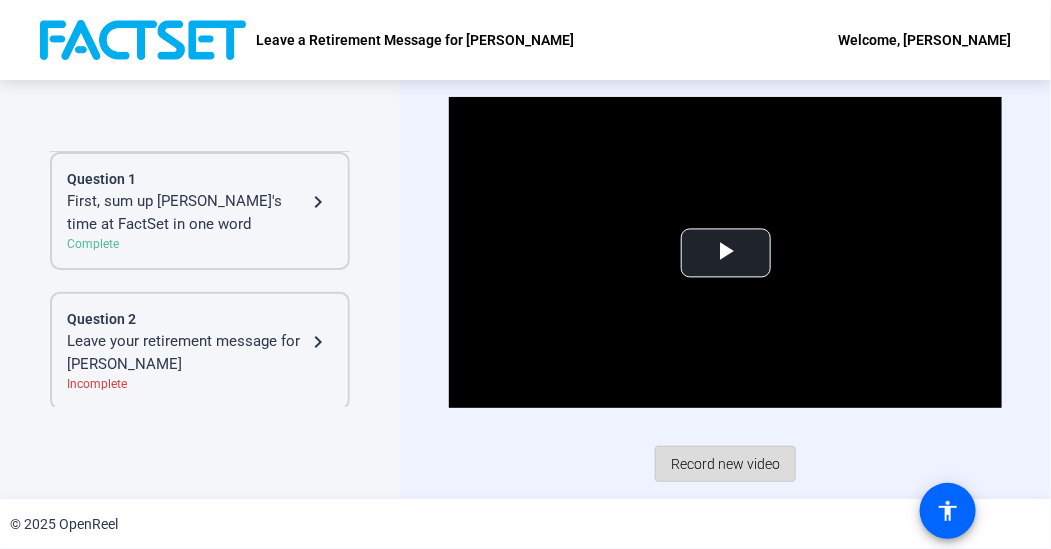 click on "Record new video" 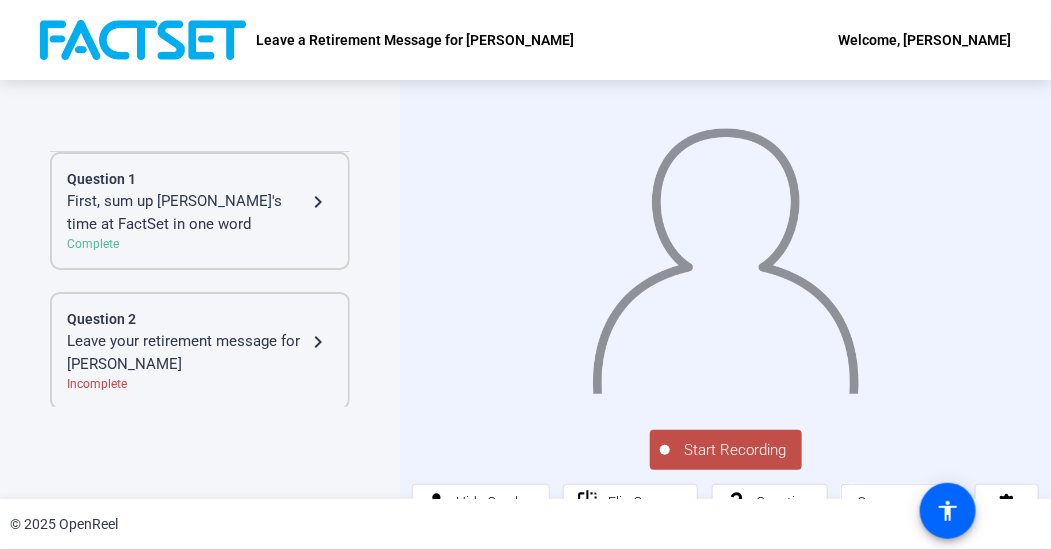 click on "Start Recording" 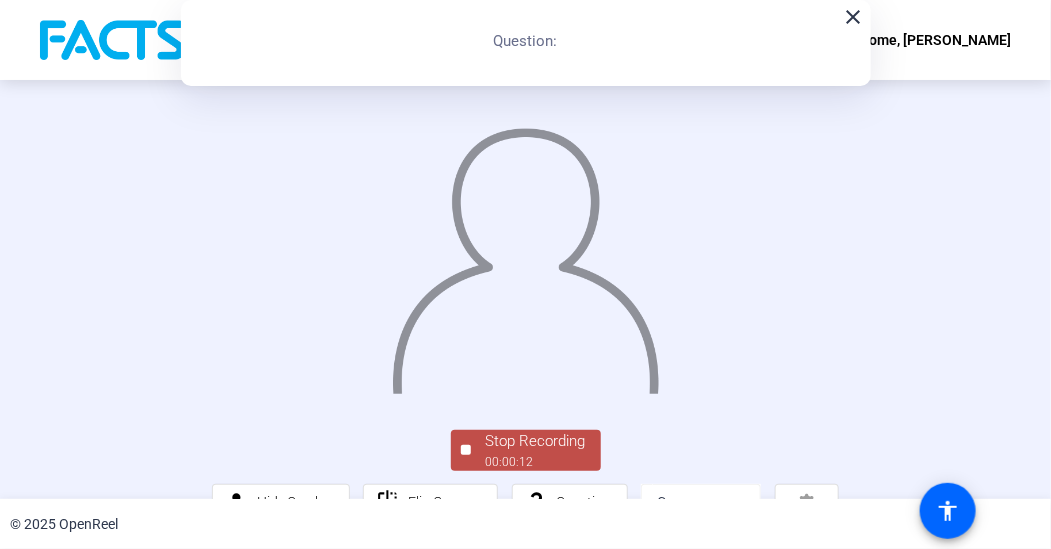 scroll, scrollTop: 115, scrollLeft: 0, axis: vertical 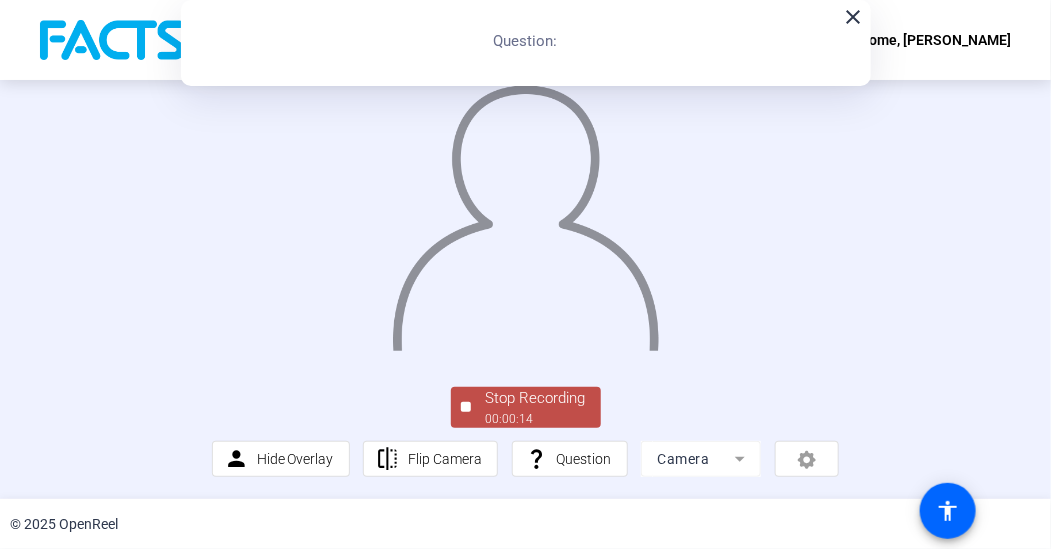 click on "Stop Recording" 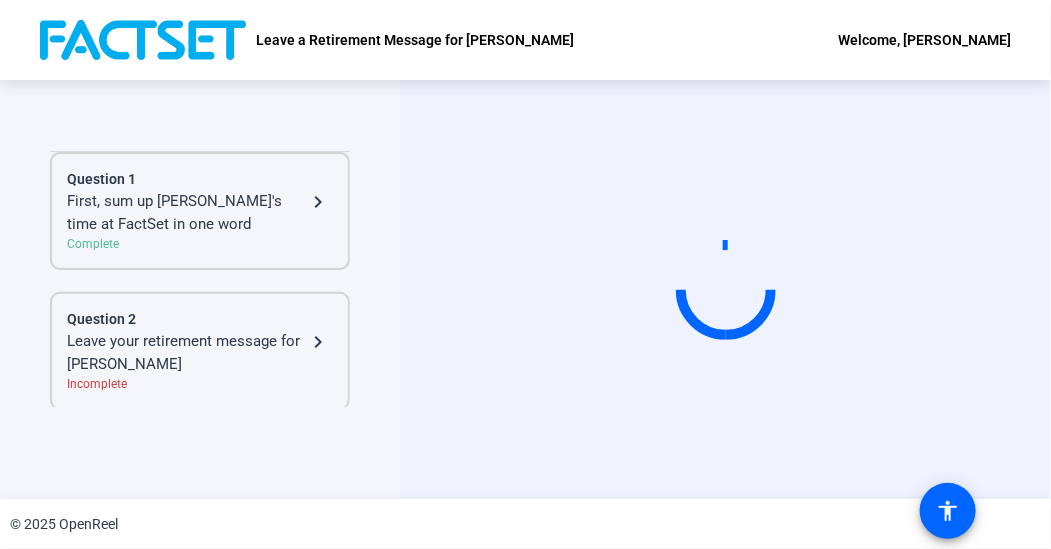 scroll, scrollTop: 0, scrollLeft: 0, axis: both 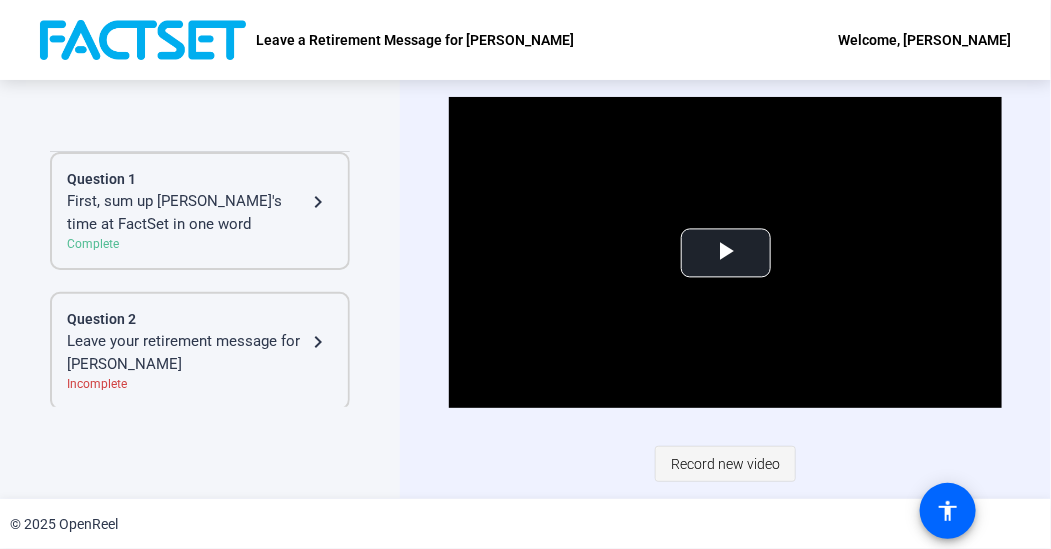 click on "Record new video" 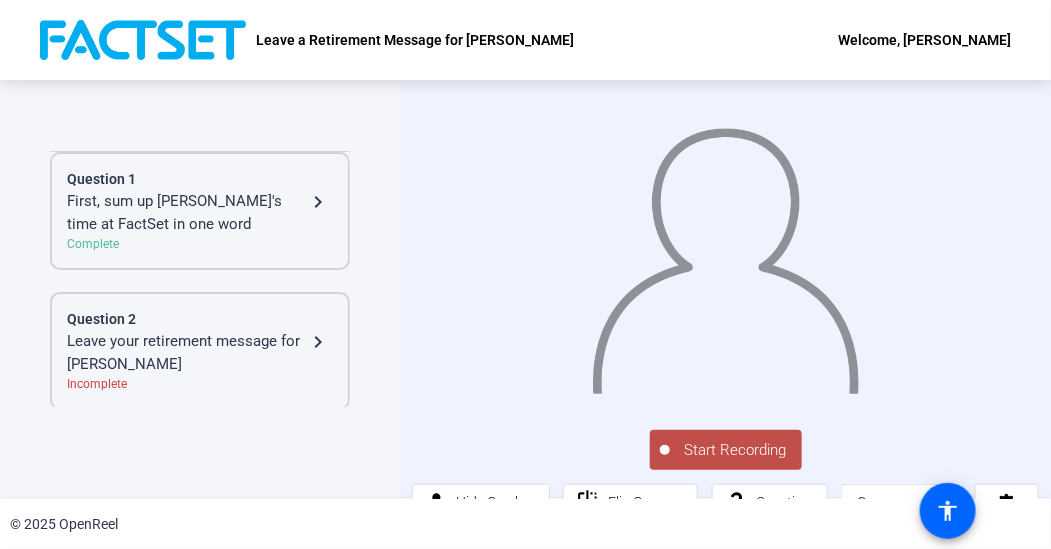 click on "Start Recording" 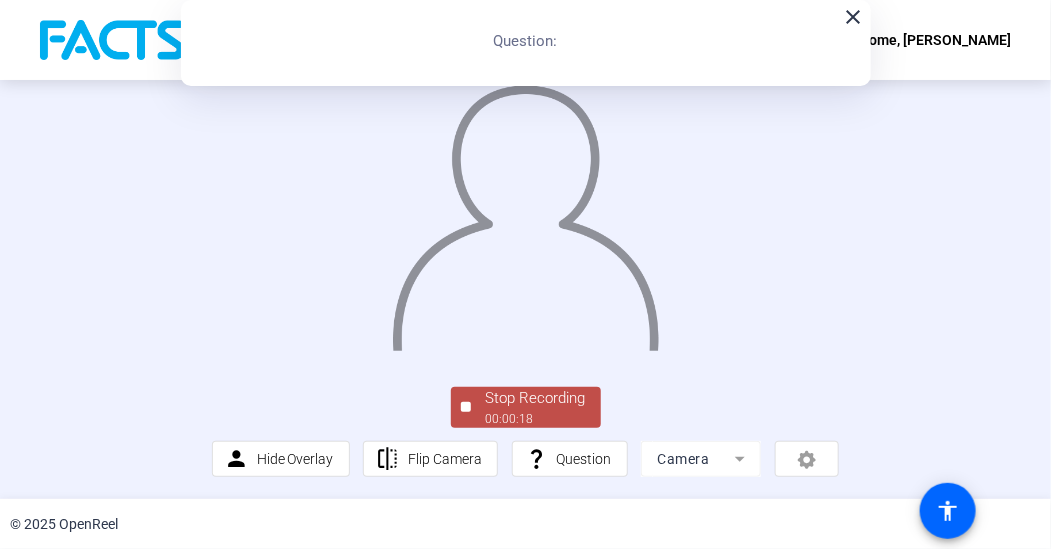 scroll, scrollTop: 100, scrollLeft: 0, axis: vertical 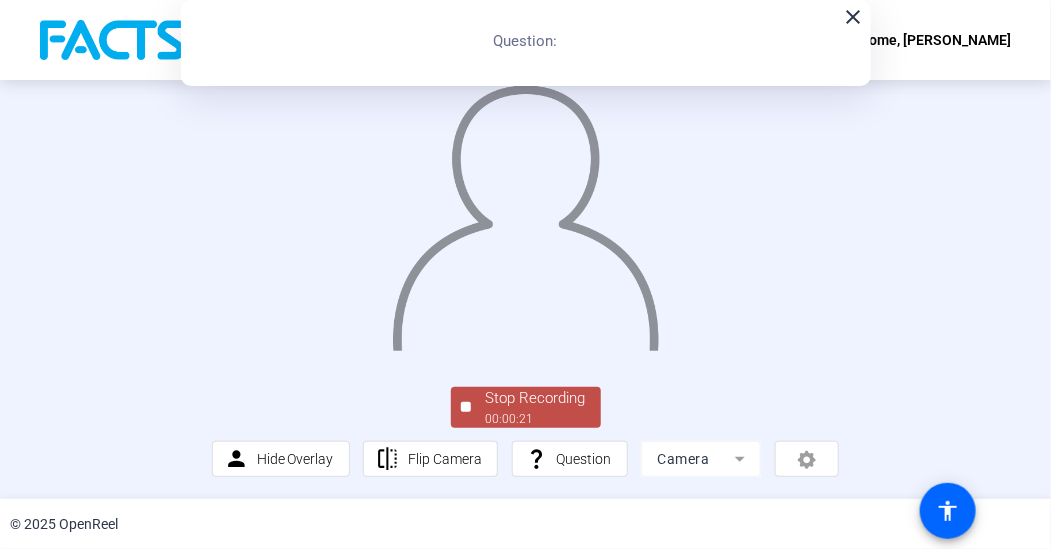click on "Stop Recording" 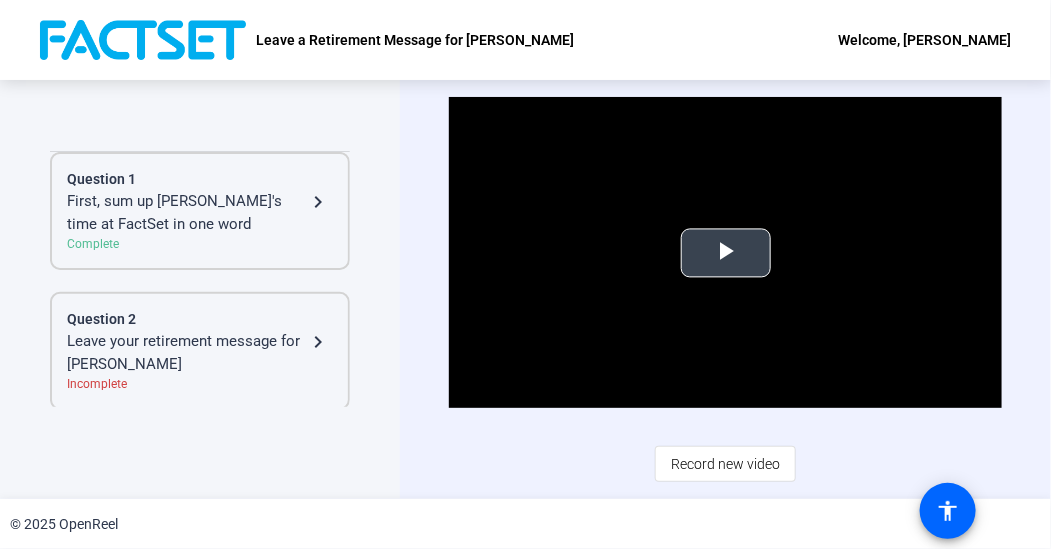 click at bounding box center [725, 252] 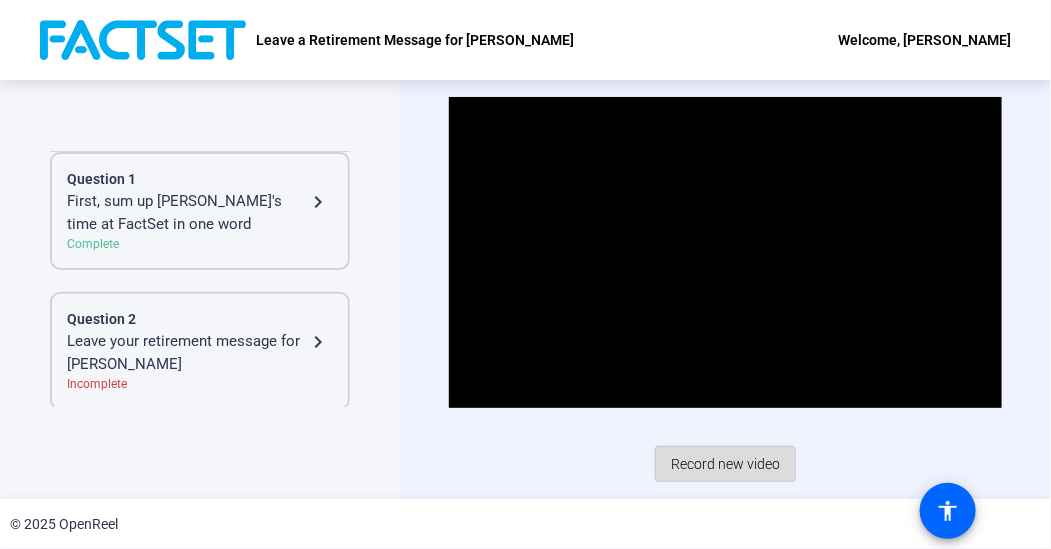click on "Record new video" 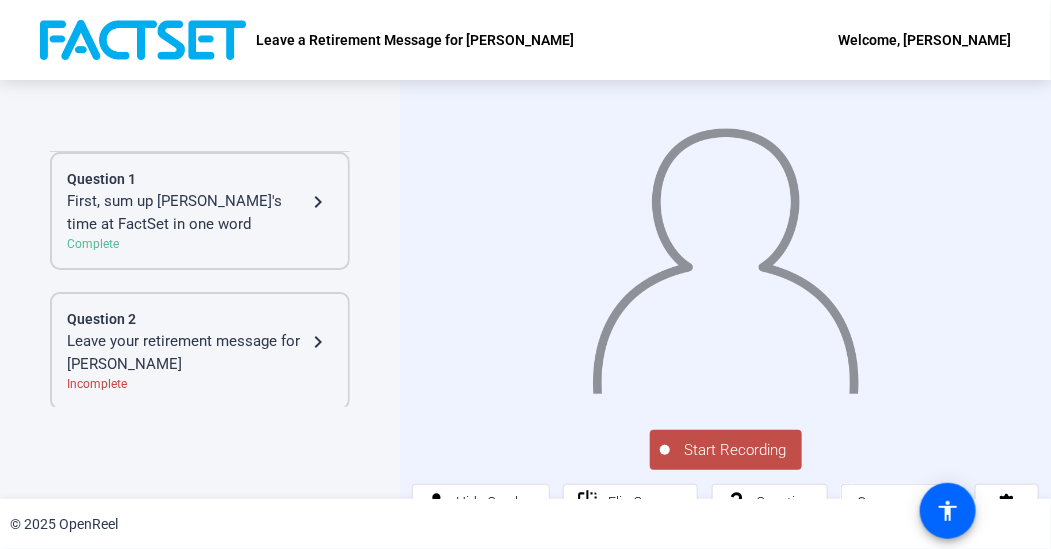 click on "Start Recording" 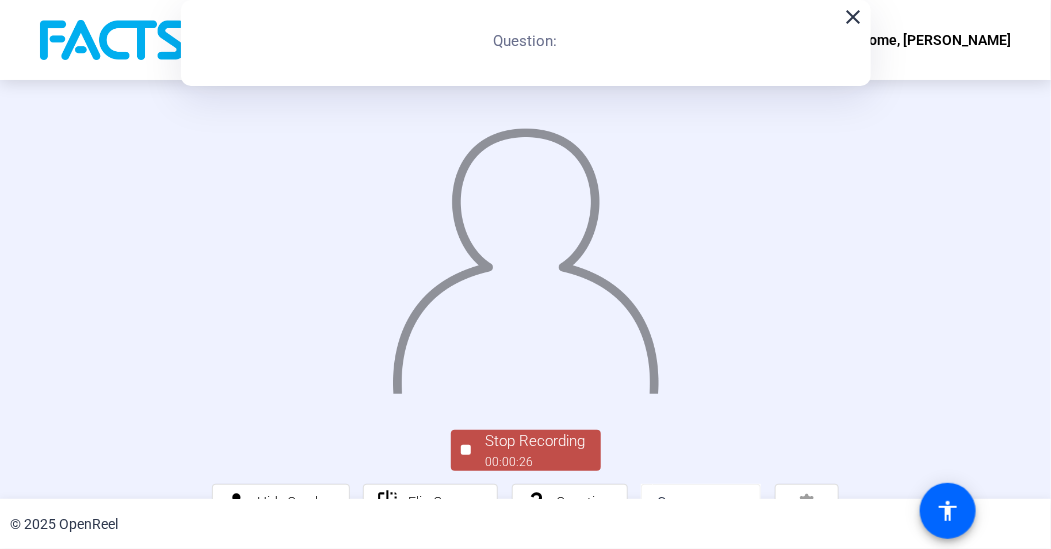 scroll, scrollTop: 115, scrollLeft: 0, axis: vertical 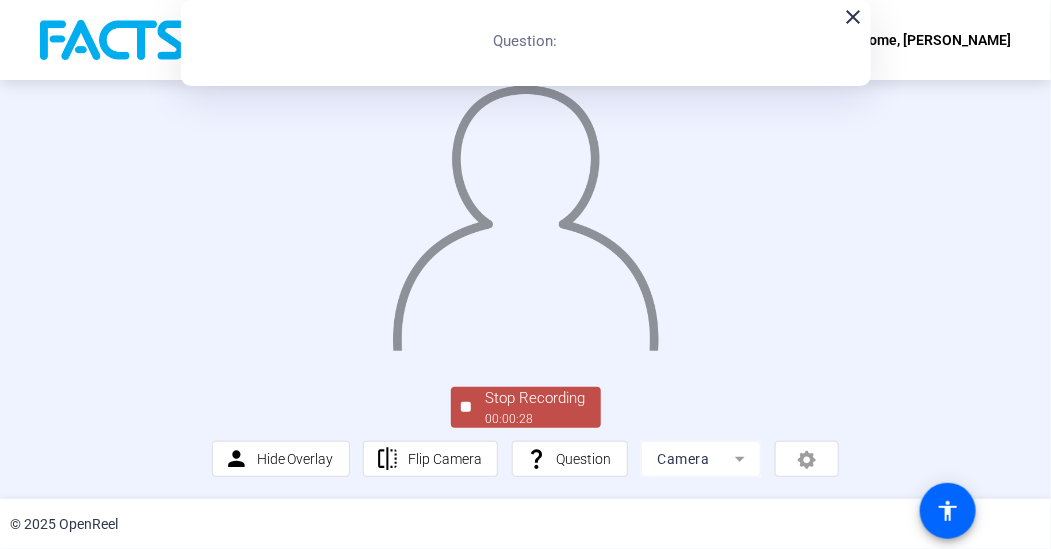 click on "Stop Recording" 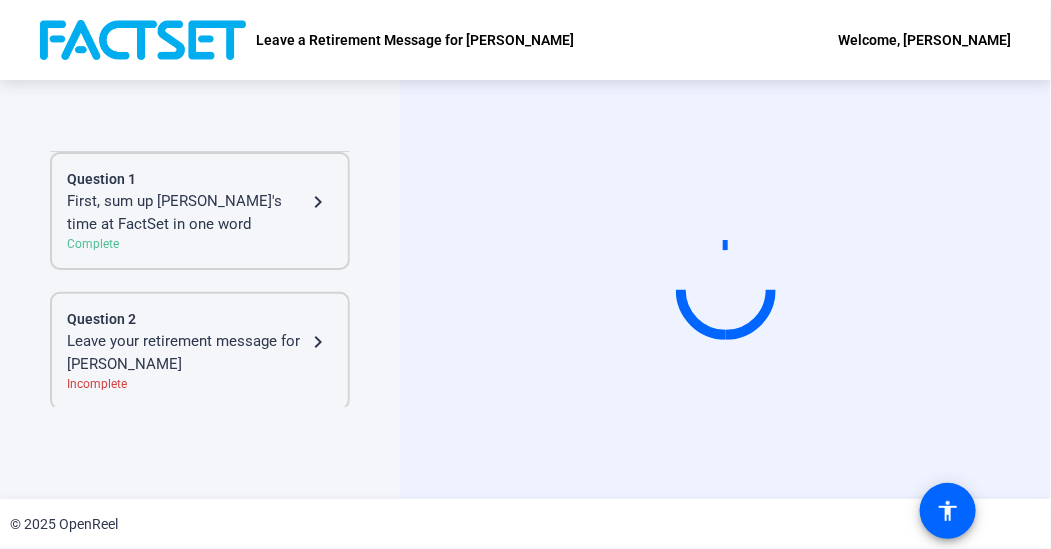scroll, scrollTop: 0, scrollLeft: 0, axis: both 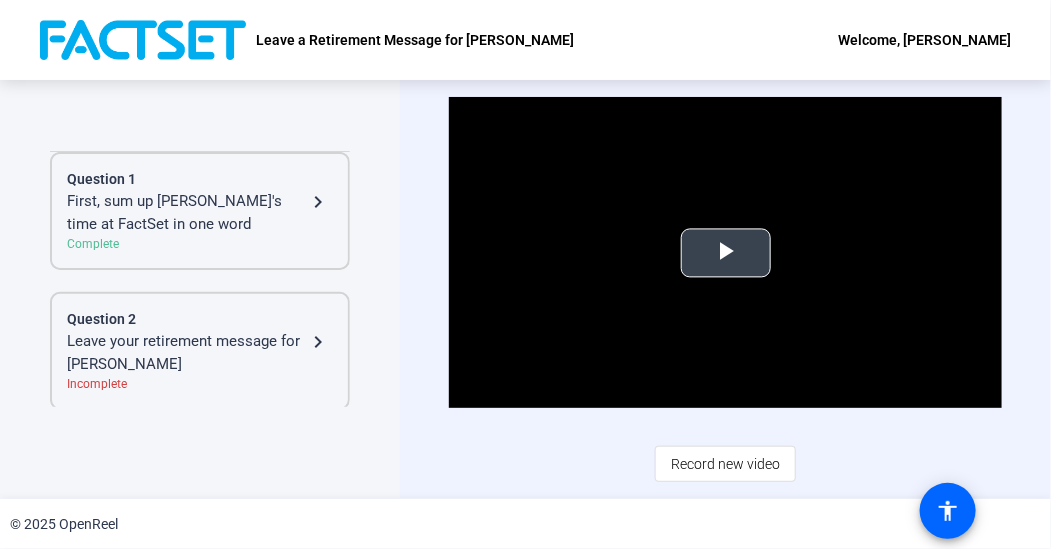 click at bounding box center [726, 253] 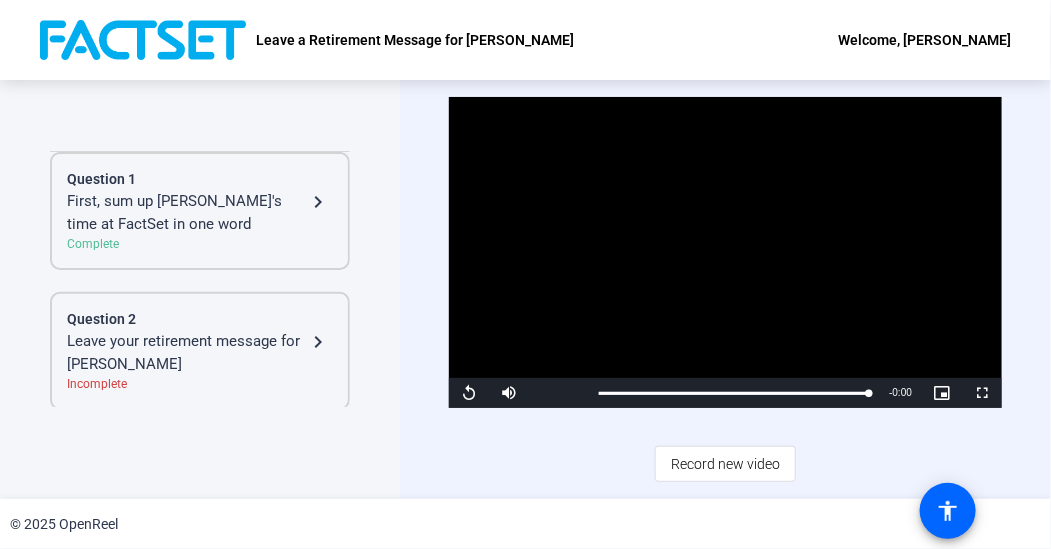 click on "Leave your retirement message for [PERSON_NAME]" 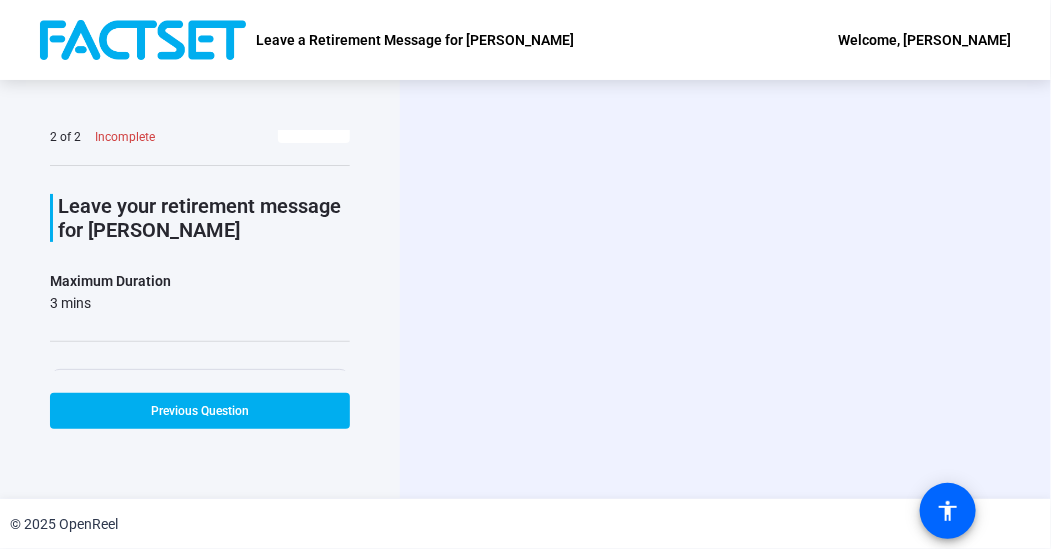 scroll, scrollTop: 0, scrollLeft: 0, axis: both 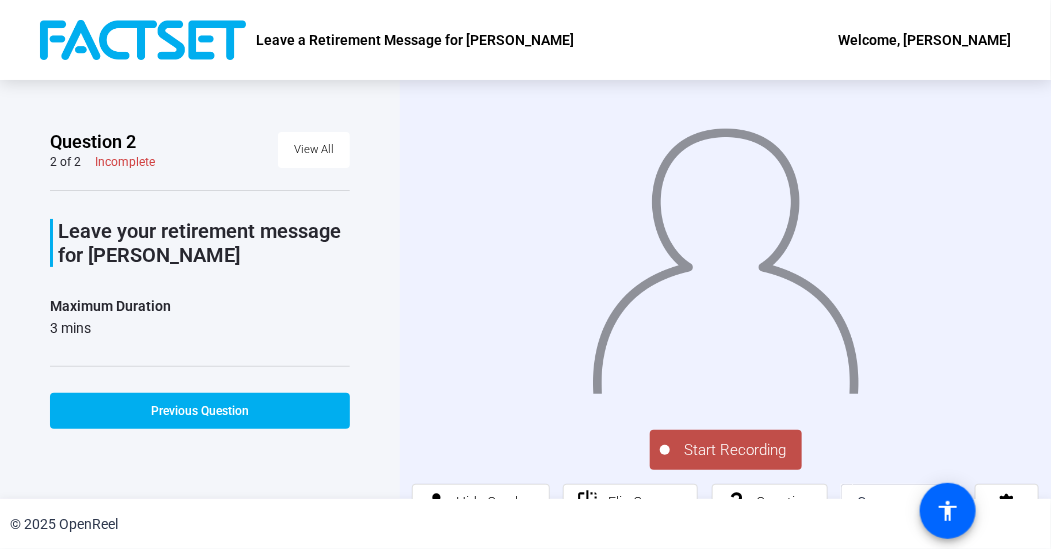 click on "Question 2 2 of 2  Incomplete  View All" 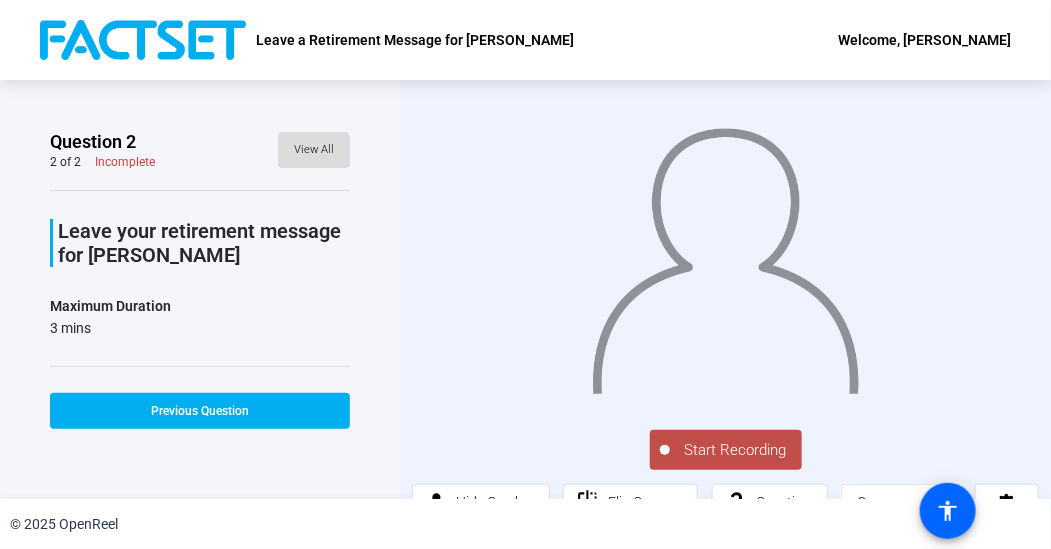 click on "View All" 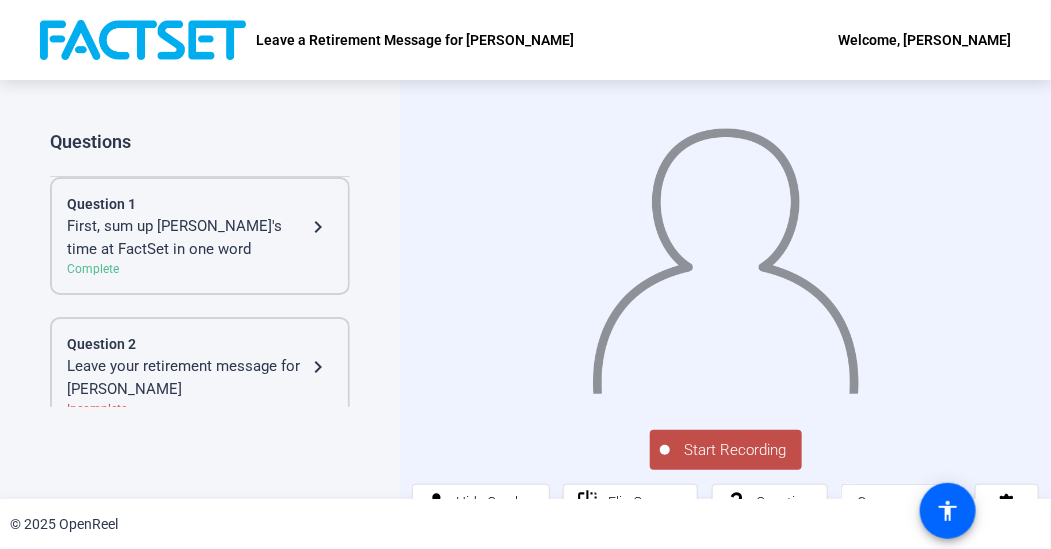 click on "First, sum up [PERSON_NAME]'s time at FactSet in one word" 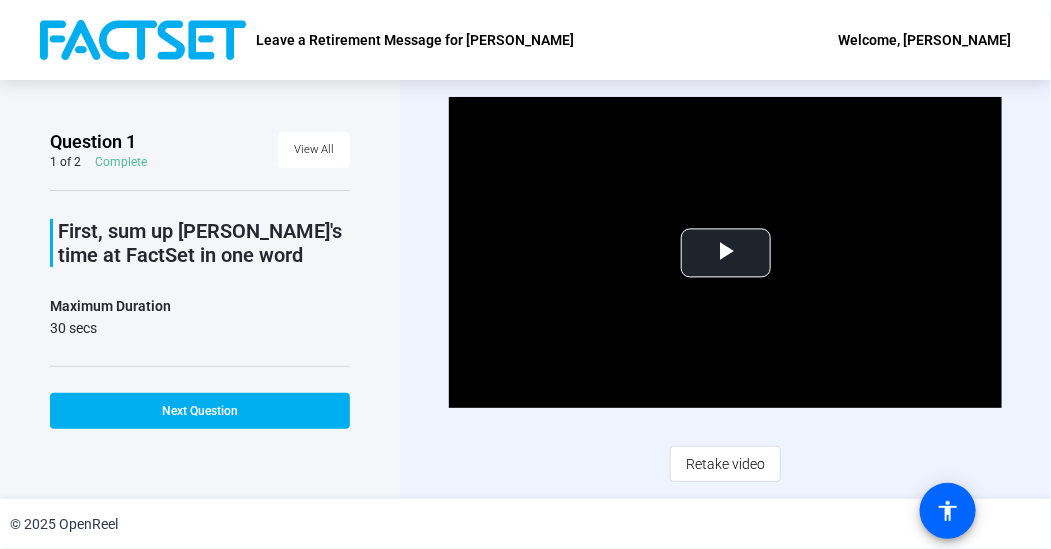 scroll, scrollTop: 269, scrollLeft: 0, axis: vertical 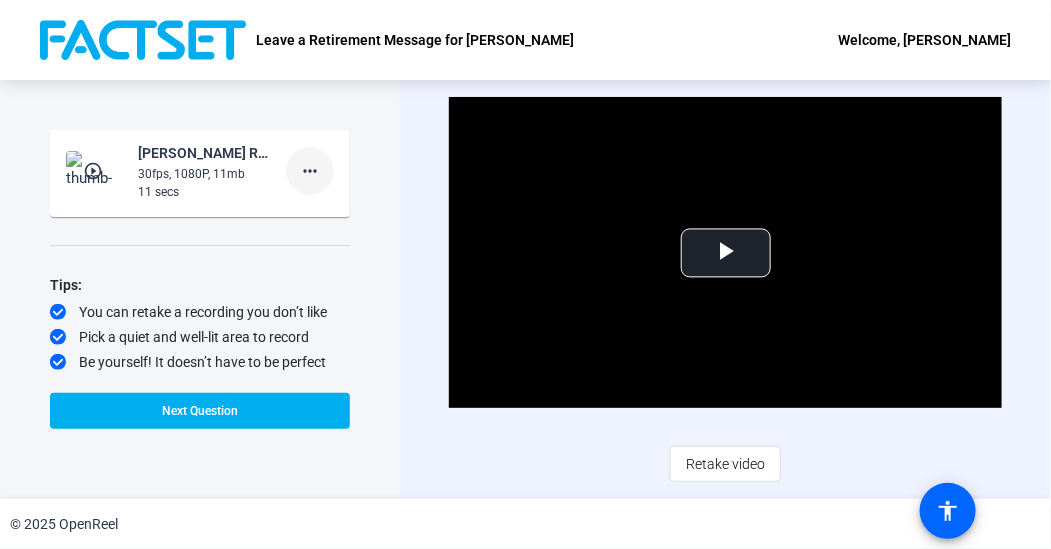 click on "more_horiz" 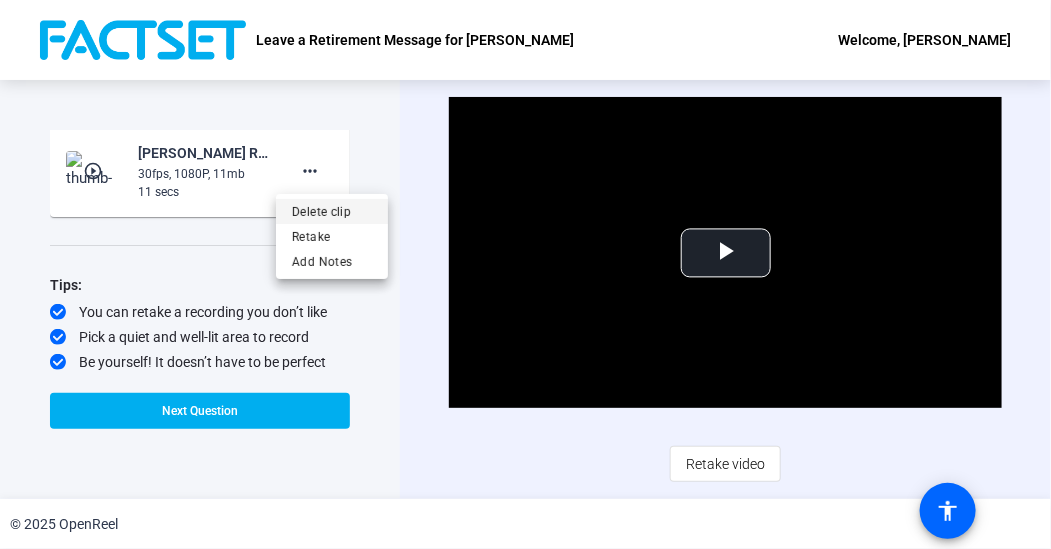 click on "Delete clip" at bounding box center (332, 212) 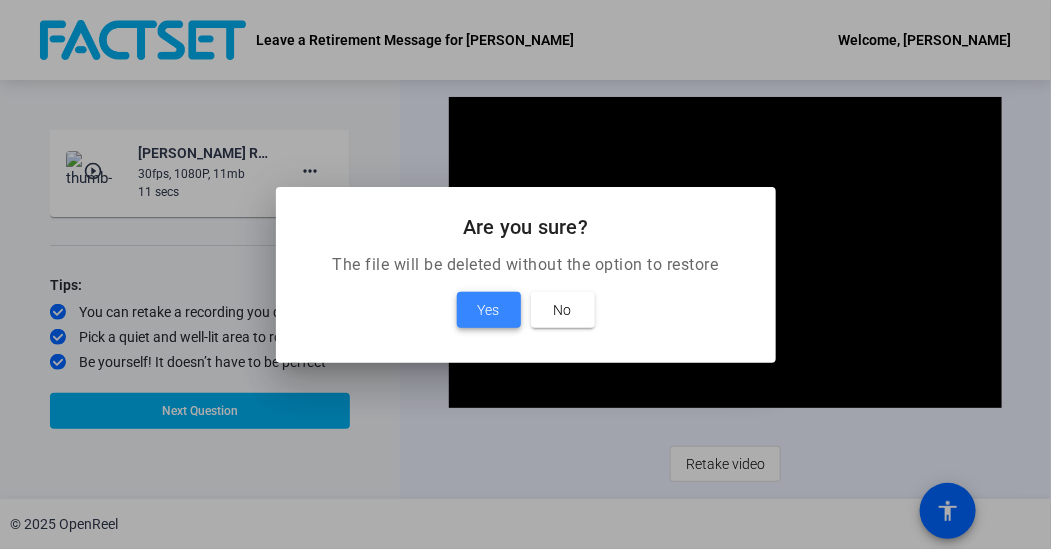 click on "Yes" at bounding box center [489, 310] 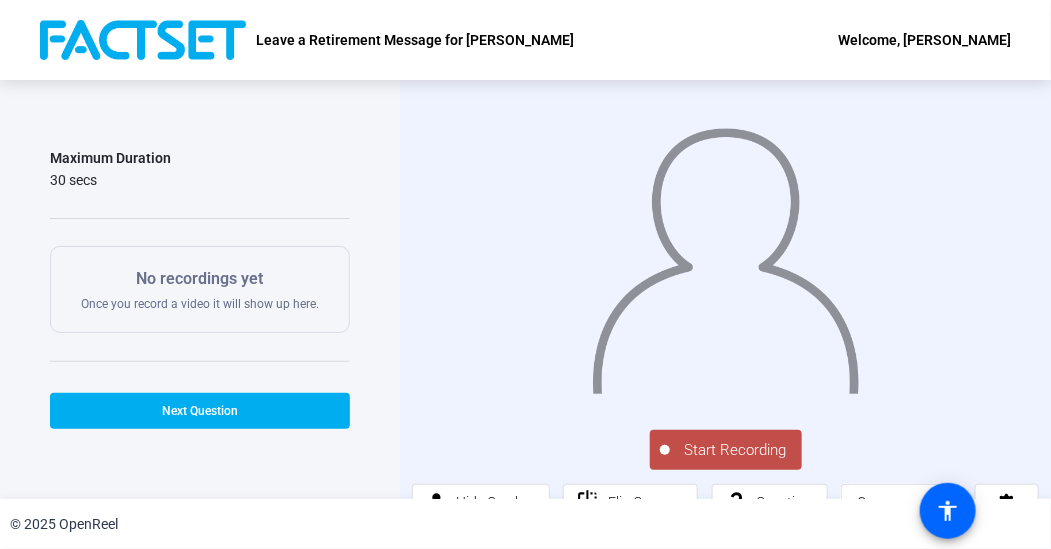 scroll, scrollTop: 263, scrollLeft: 0, axis: vertical 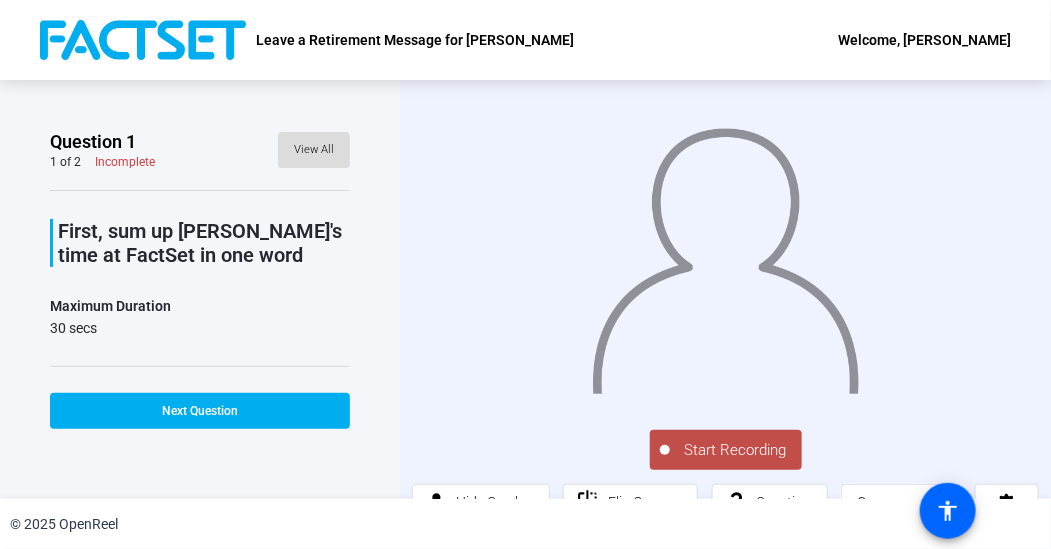 click on "View All" 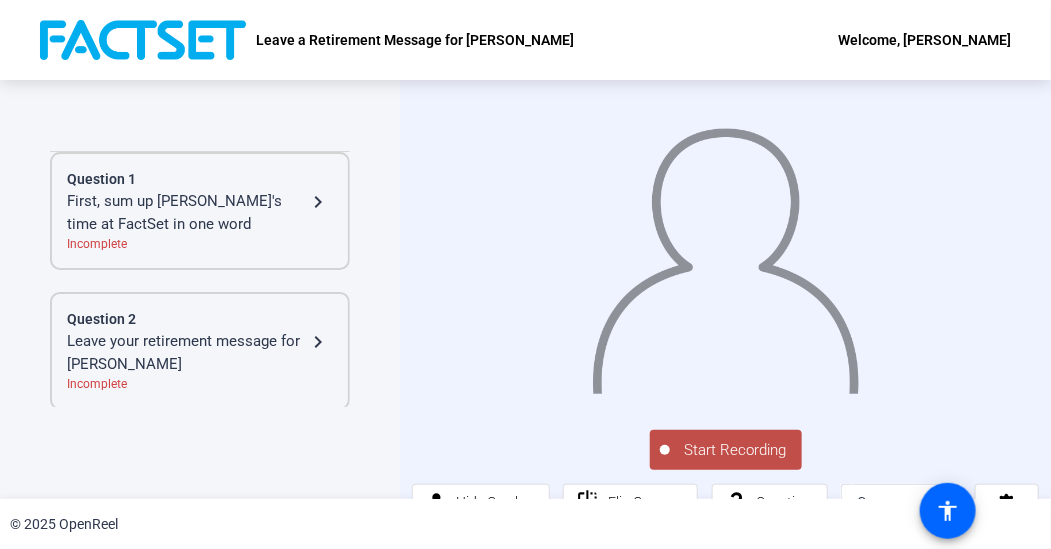 scroll, scrollTop: 0, scrollLeft: 0, axis: both 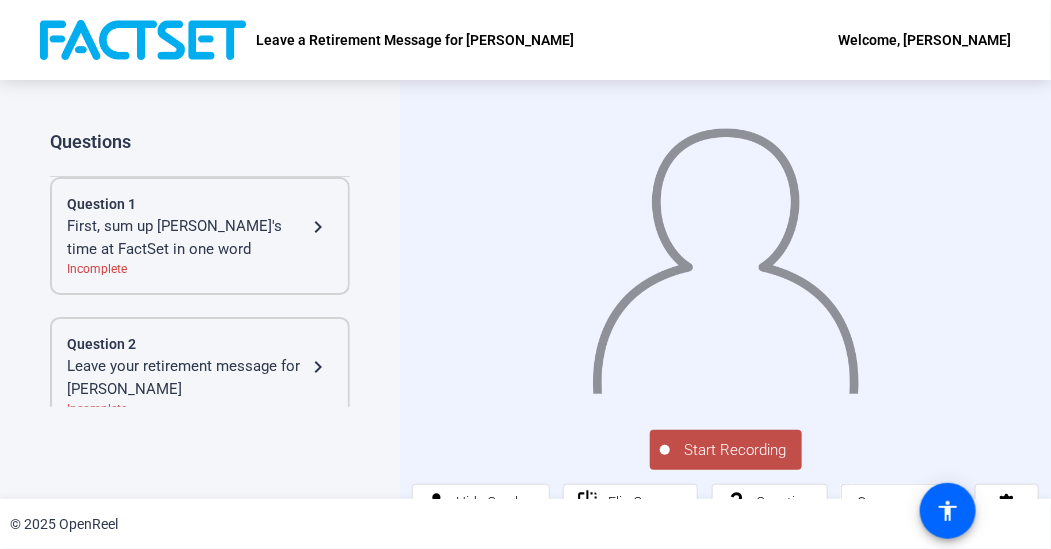 click on "Start Recording" 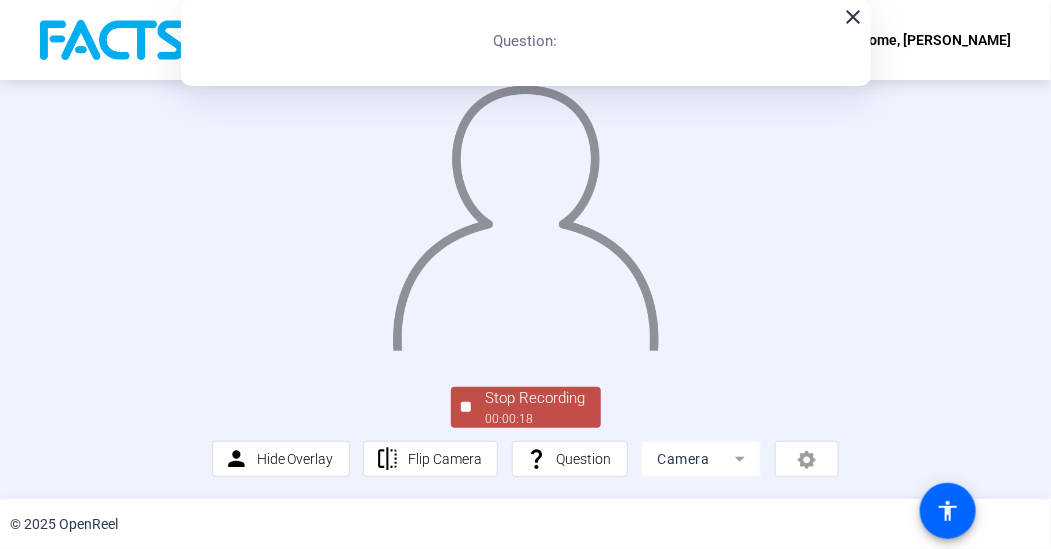 scroll, scrollTop: 115, scrollLeft: 0, axis: vertical 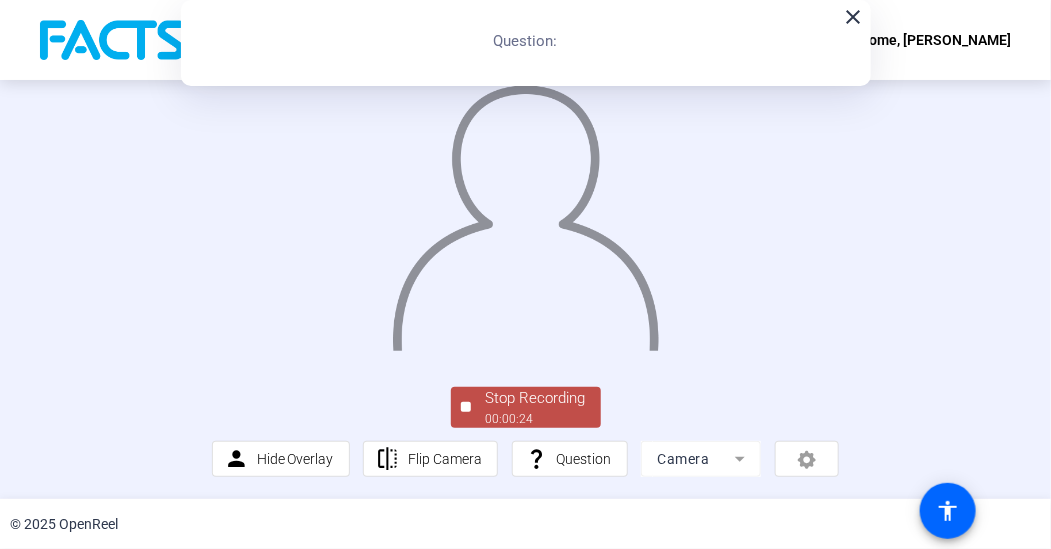 click on "Stop Recording" 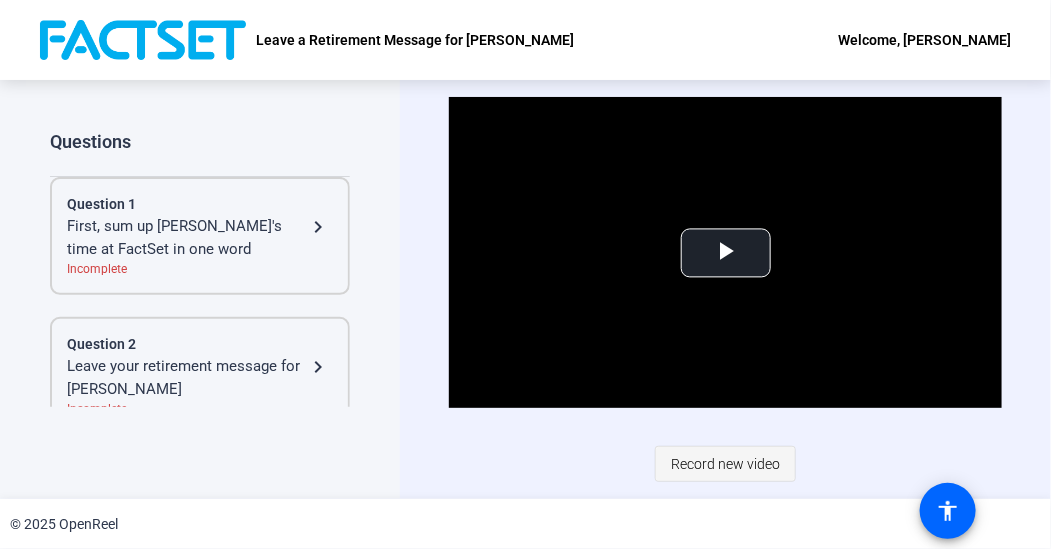 click on "Record new video" 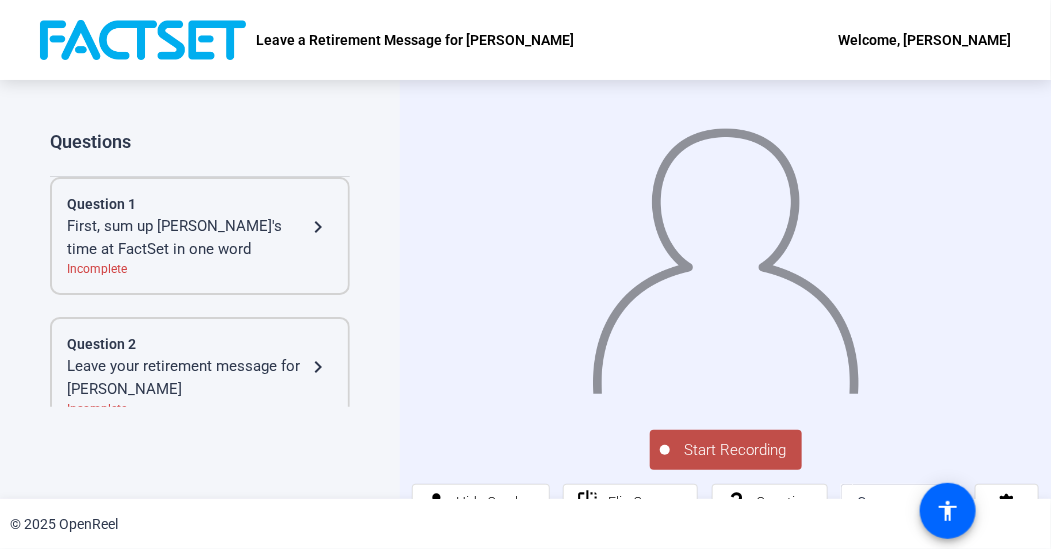 scroll, scrollTop: 41, scrollLeft: 0, axis: vertical 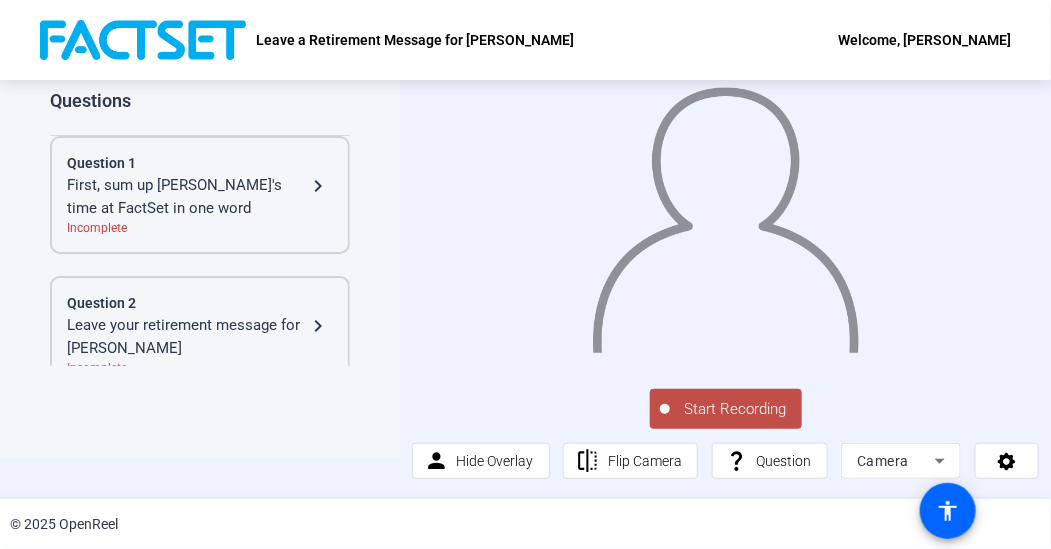 click on "Start Recording" 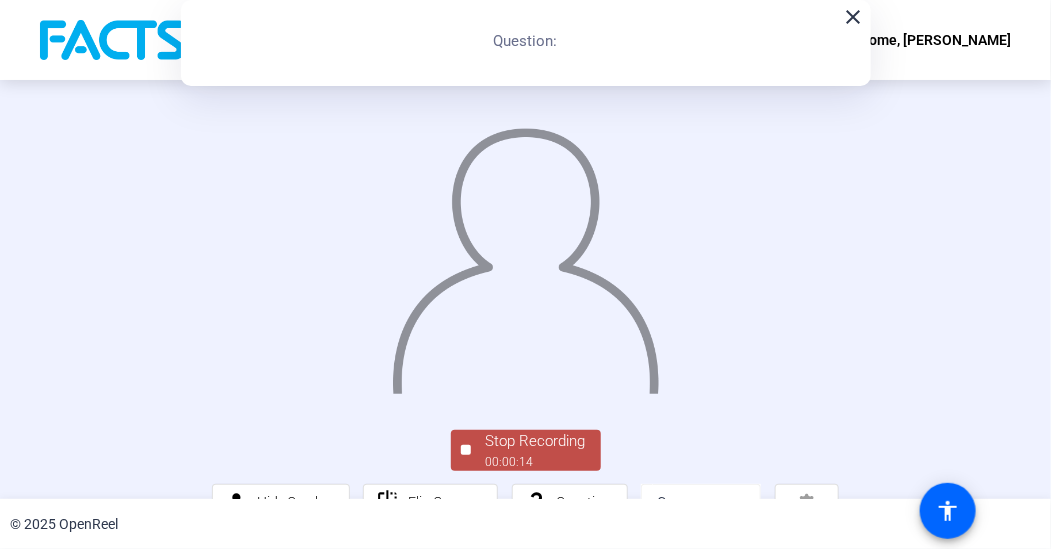 scroll, scrollTop: 115, scrollLeft: 0, axis: vertical 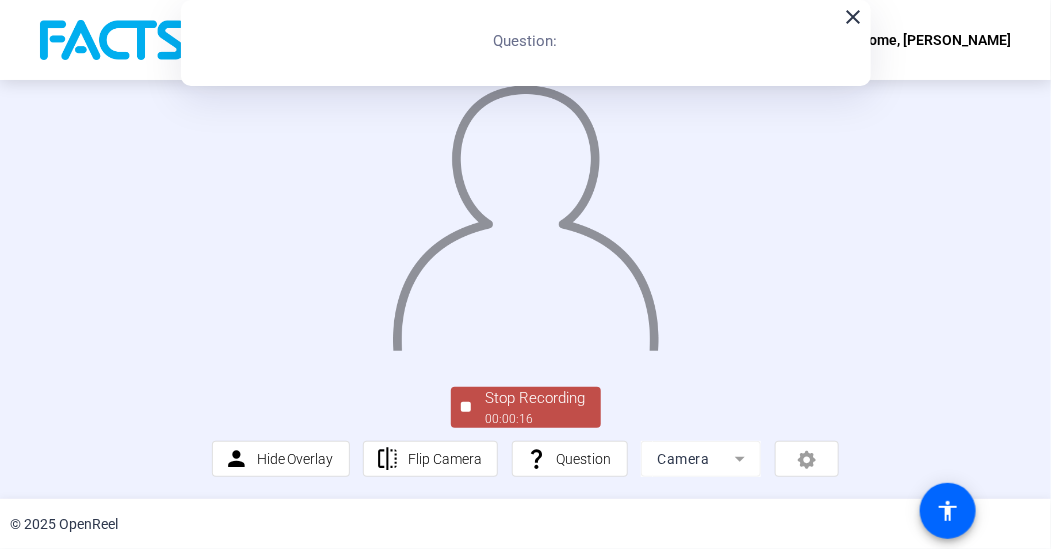 click on "Stop Recording" 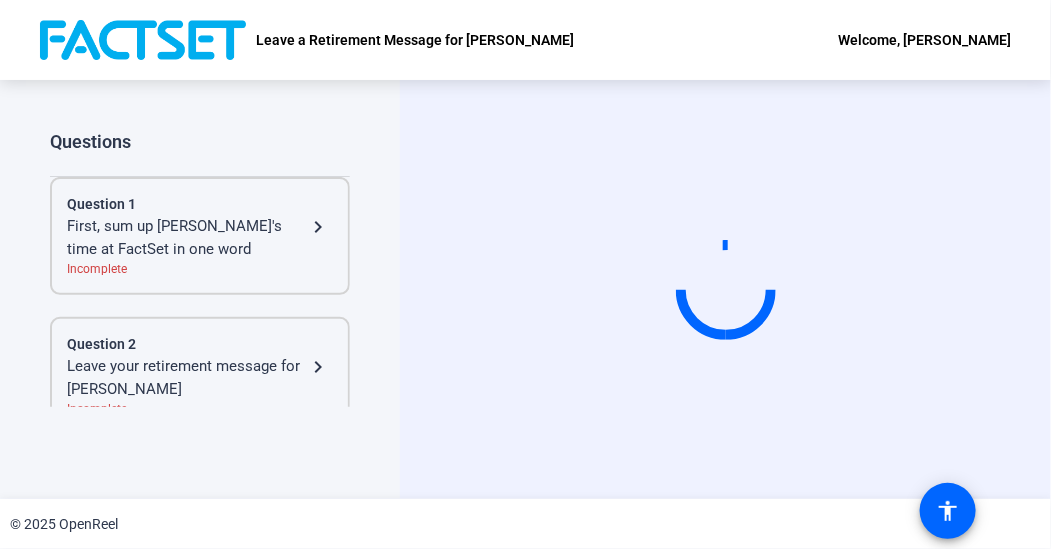scroll, scrollTop: 0, scrollLeft: 0, axis: both 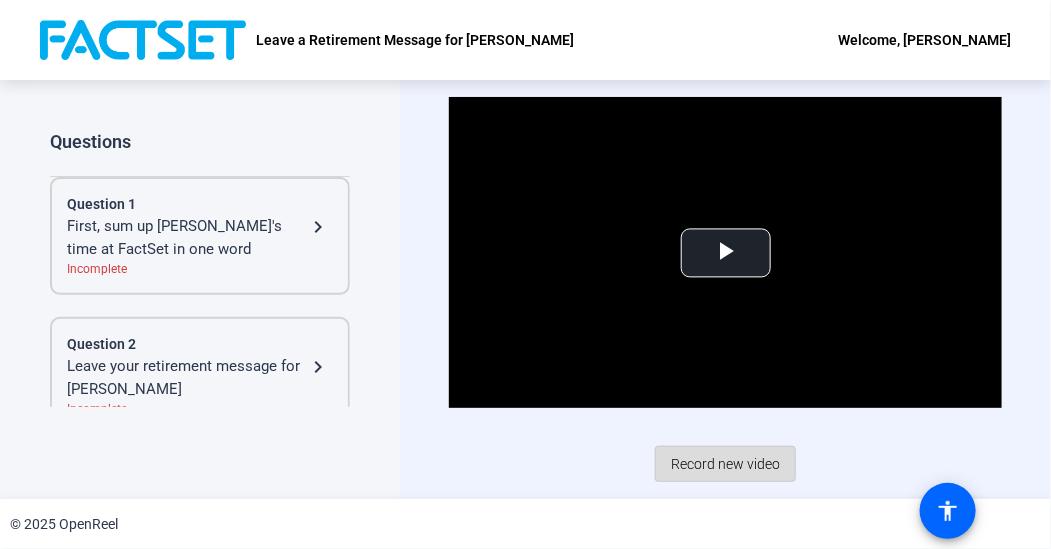 click on "Record new video" 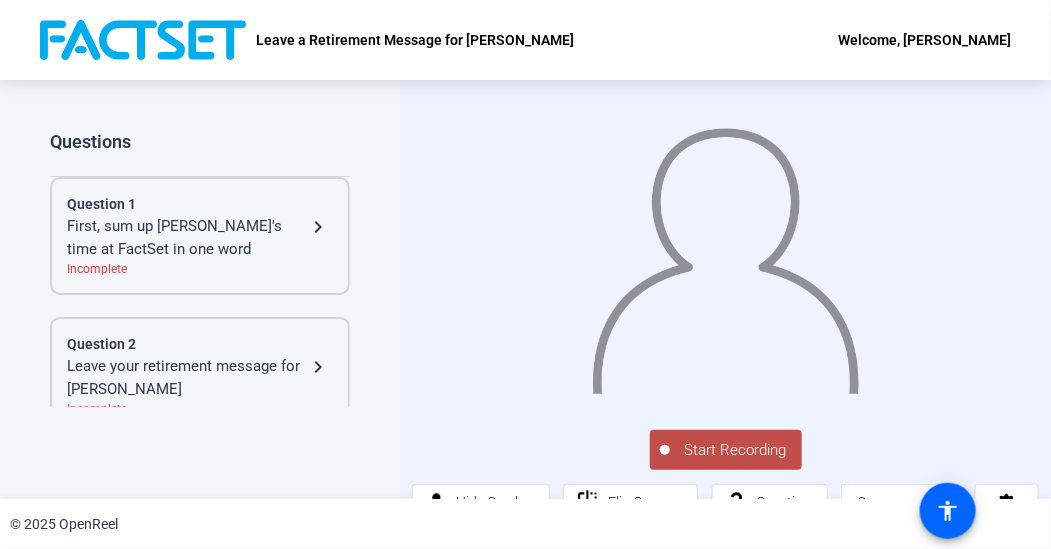 click on "Start Recording" 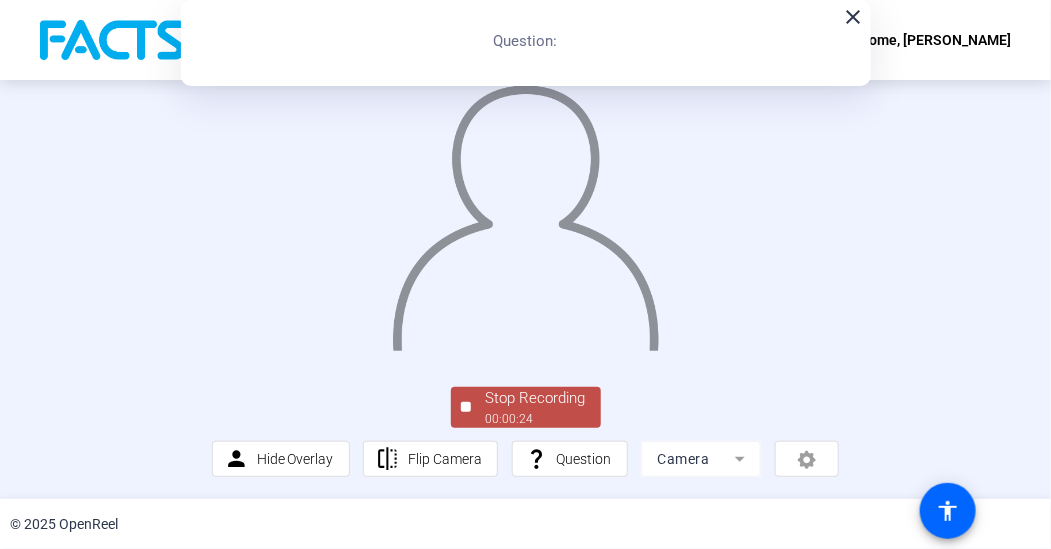scroll, scrollTop: 111, scrollLeft: 0, axis: vertical 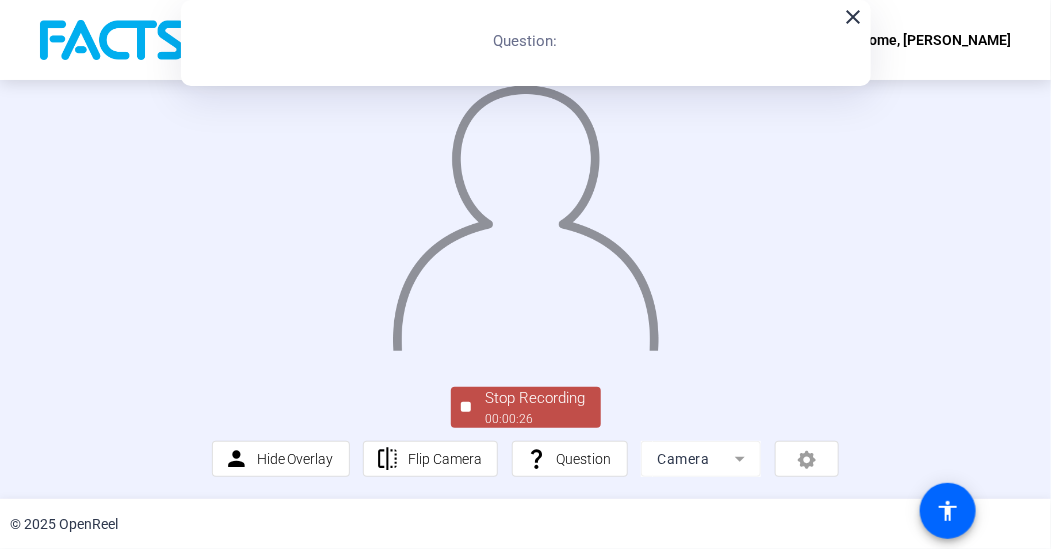 click on "Stop Recording" 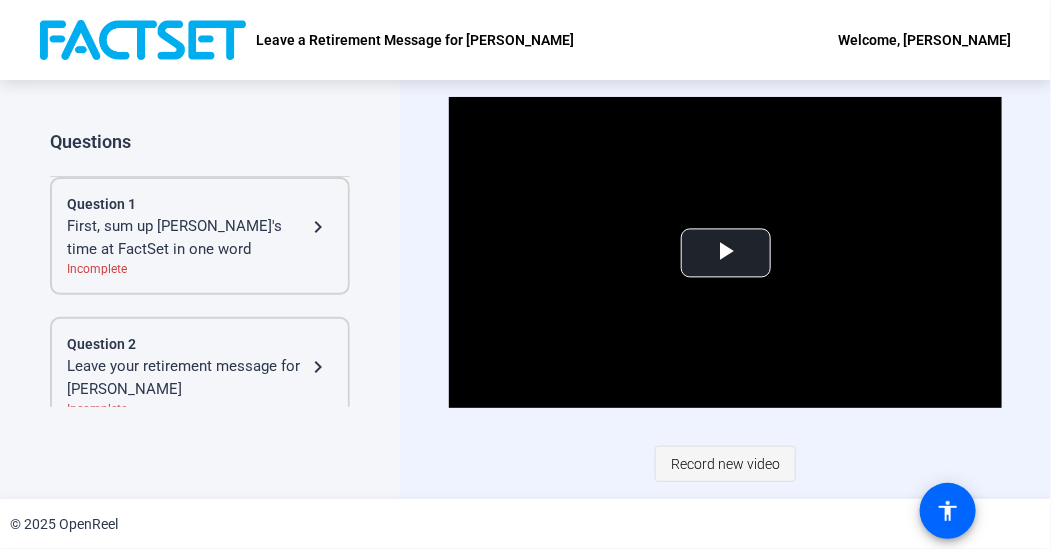 click on "Record new video" 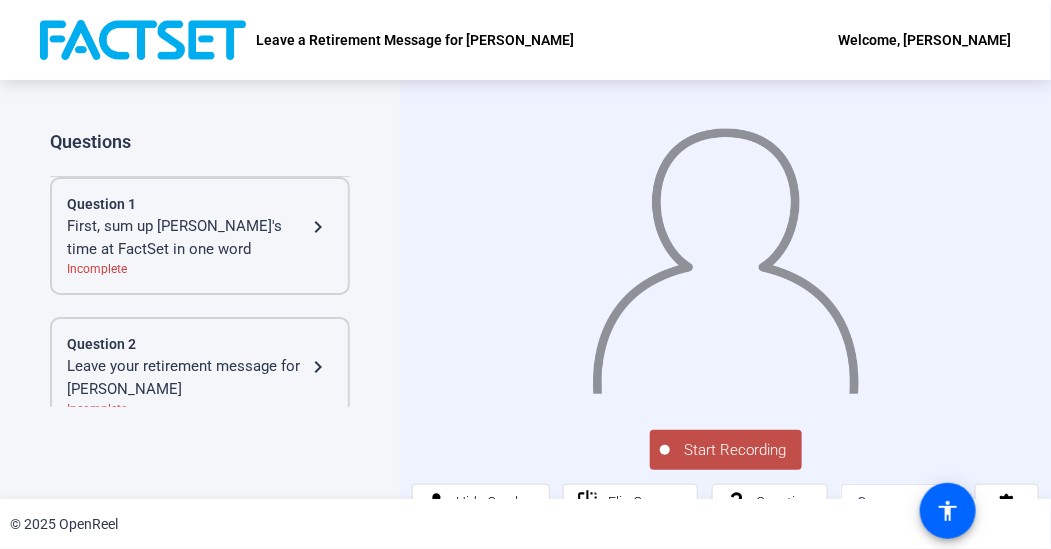 click on "Start Recording" 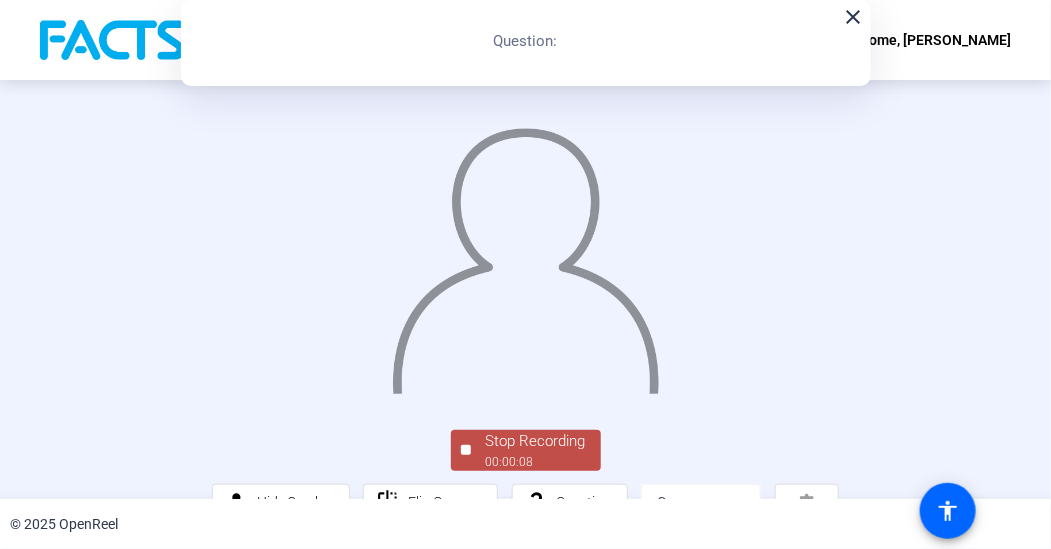 scroll, scrollTop: 115, scrollLeft: 0, axis: vertical 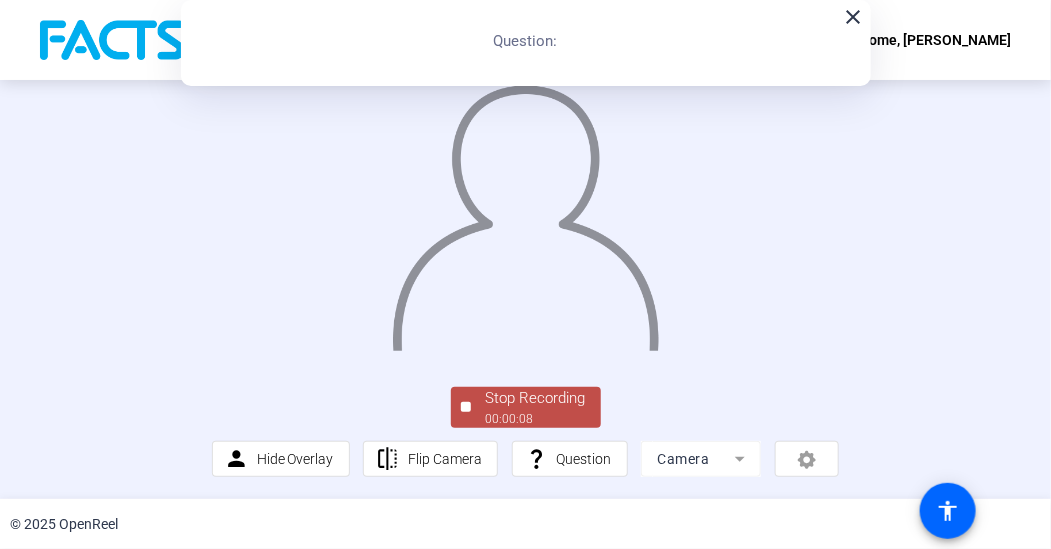 click on "00:00:08" 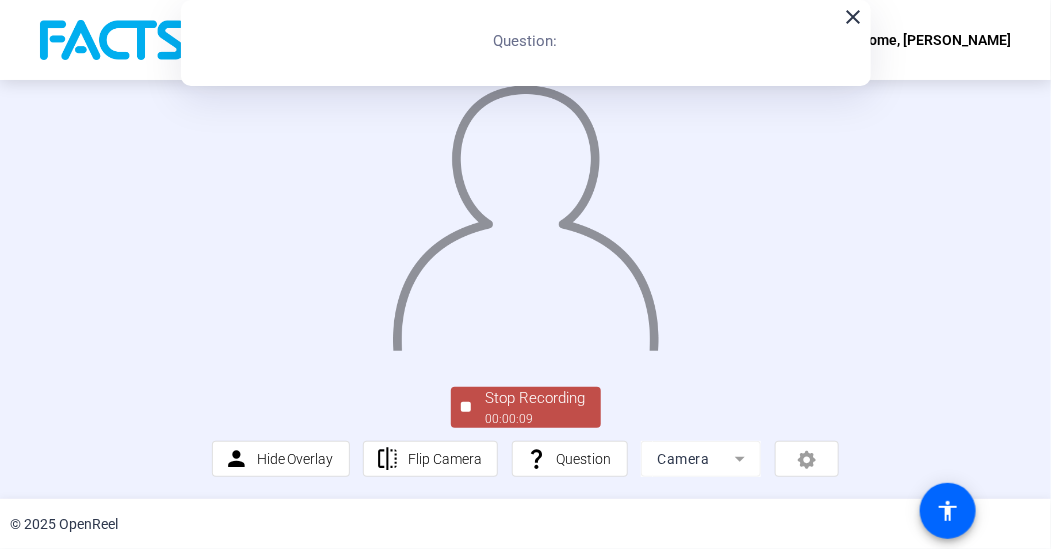 scroll, scrollTop: 0, scrollLeft: 0, axis: both 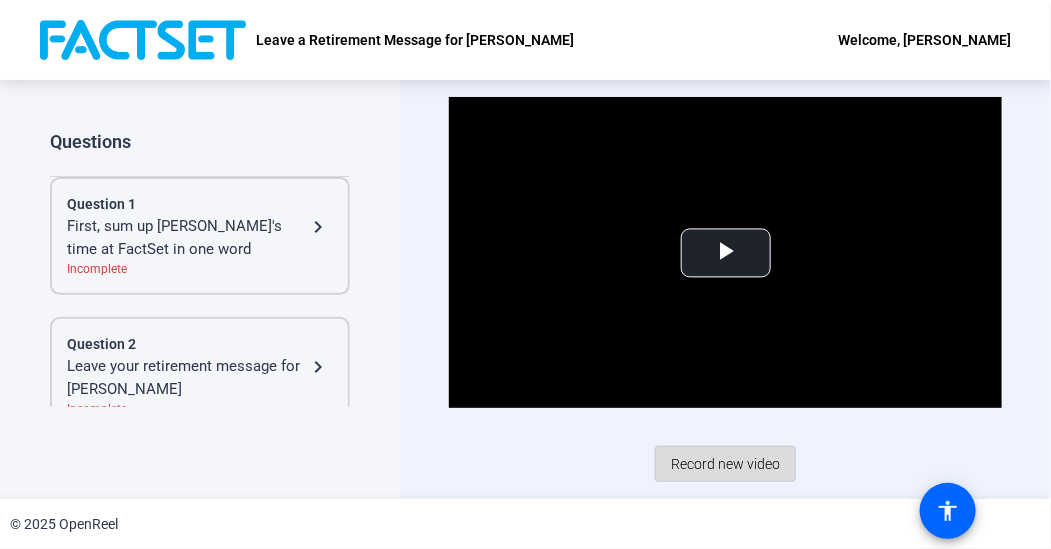 click on "Record new video" 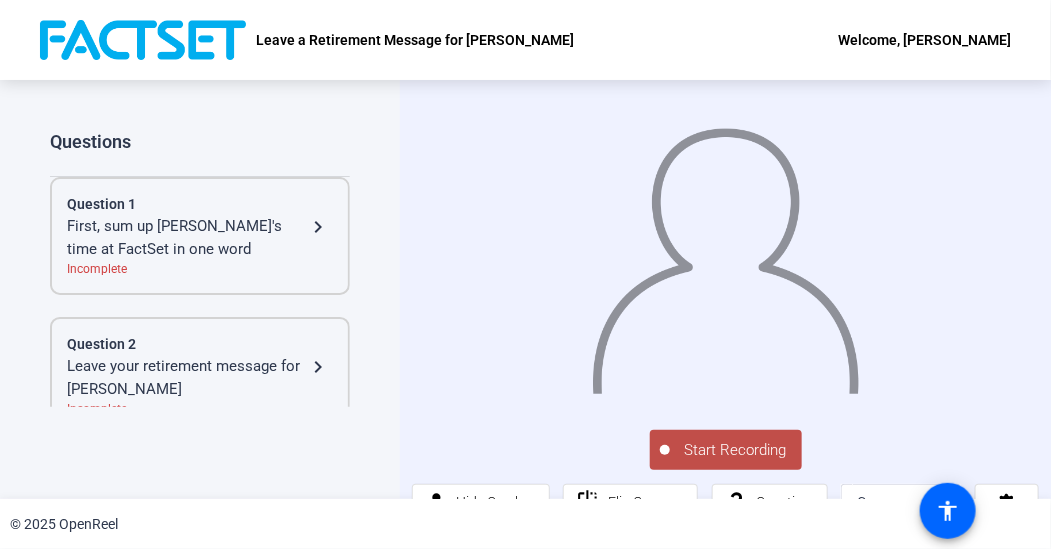 click on "Start Recording" 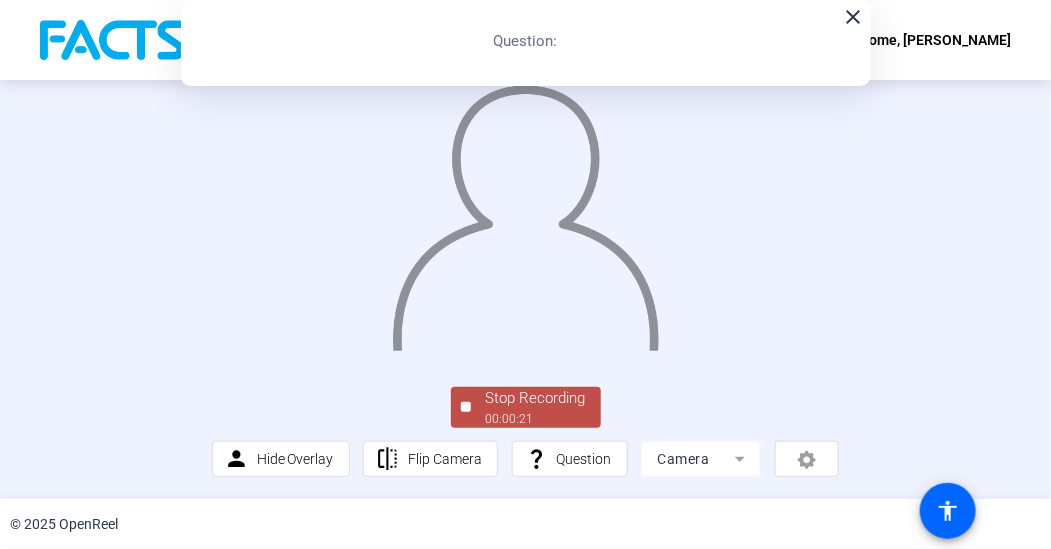scroll, scrollTop: 115, scrollLeft: 0, axis: vertical 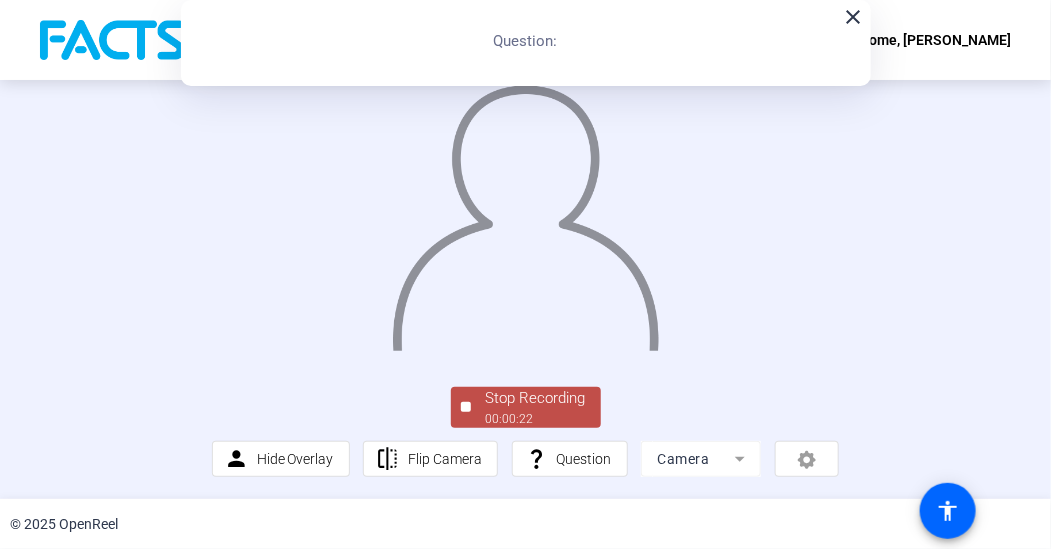 click on "Stop Recording" 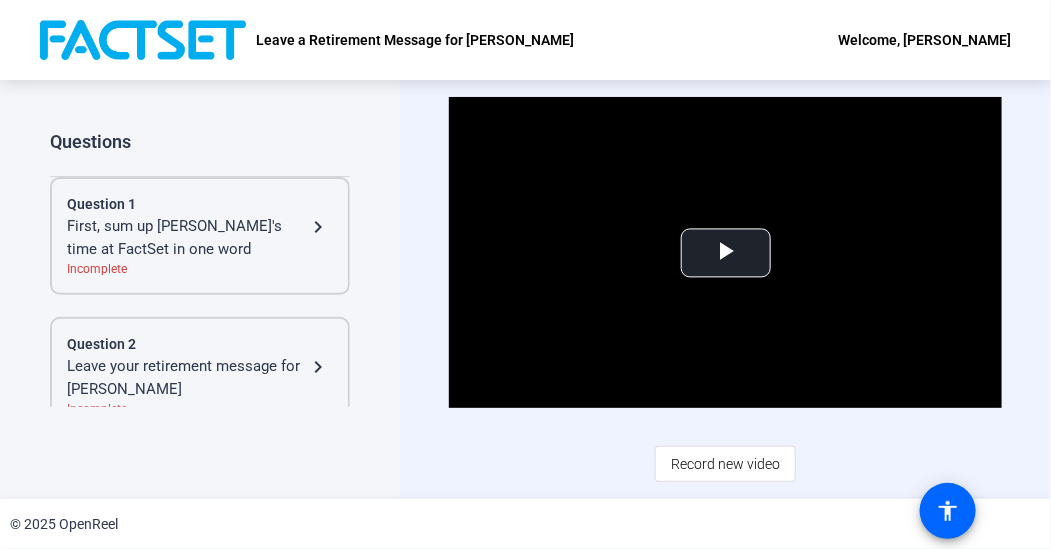 click on "Leave your retirement message for [PERSON_NAME]" 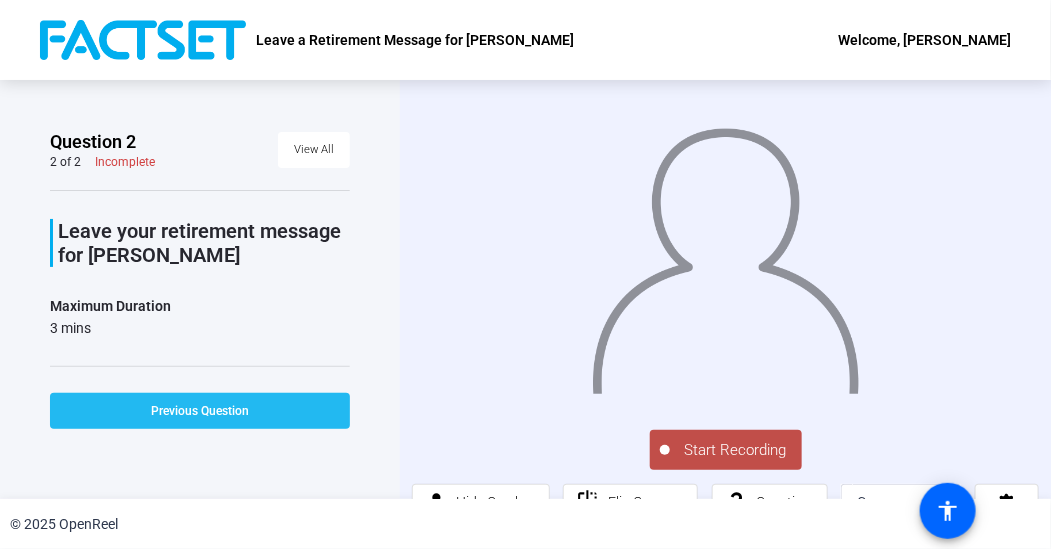 click on "Previous Question" 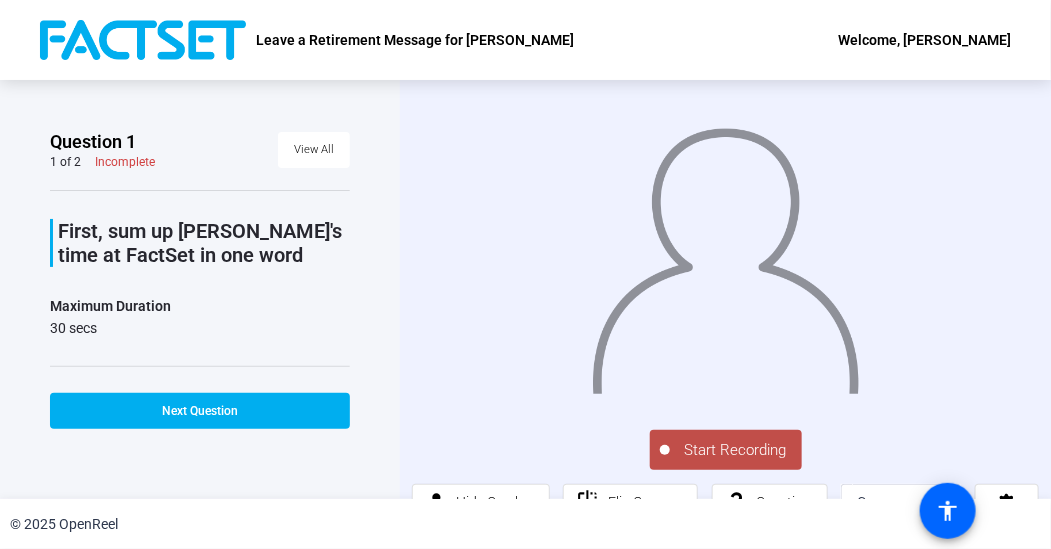 scroll, scrollTop: 263, scrollLeft: 0, axis: vertical 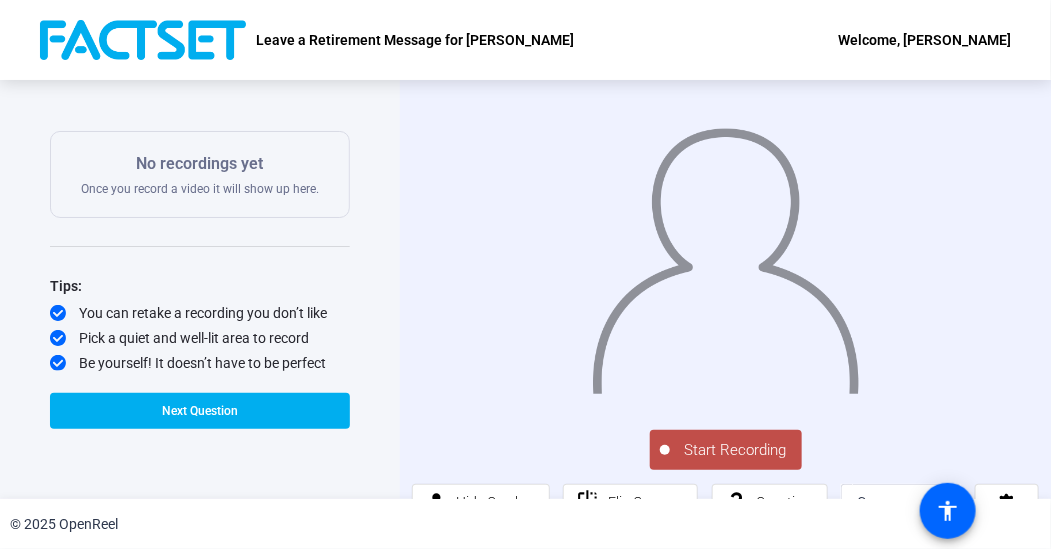 click on "Start Recording" 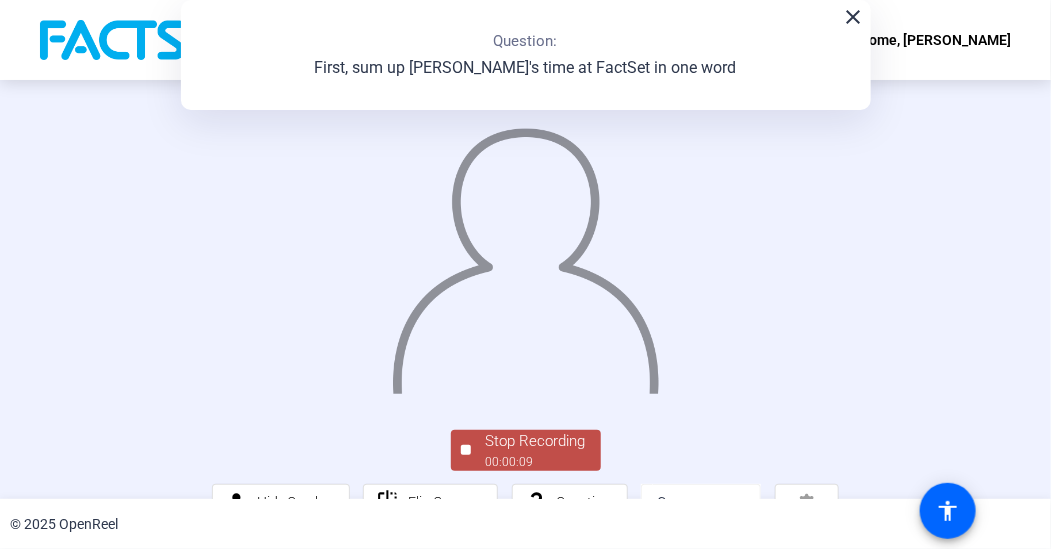 scroll, scrollTop: 115, scrollLeft: 0, axis: vertical 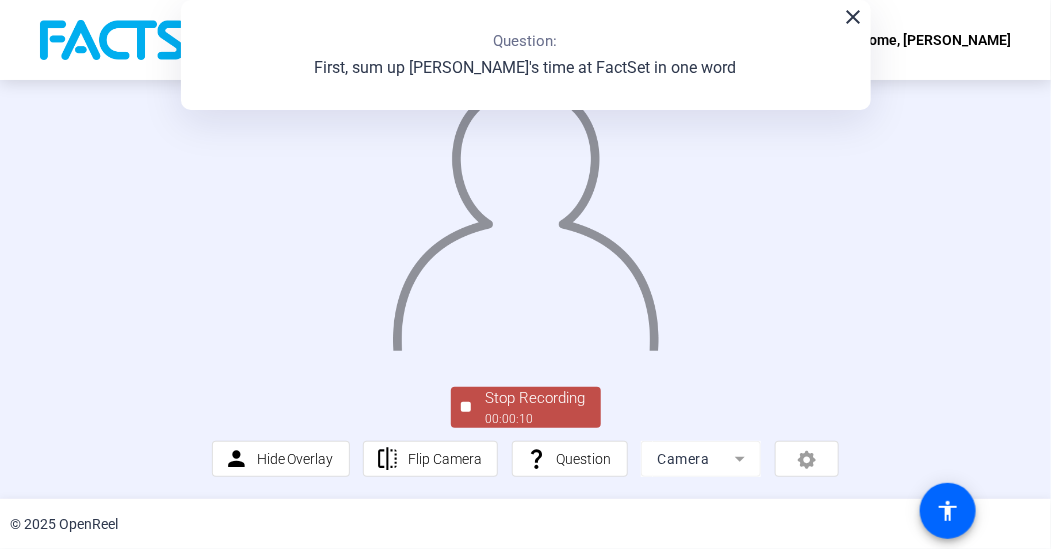 click on "Stop Recording" 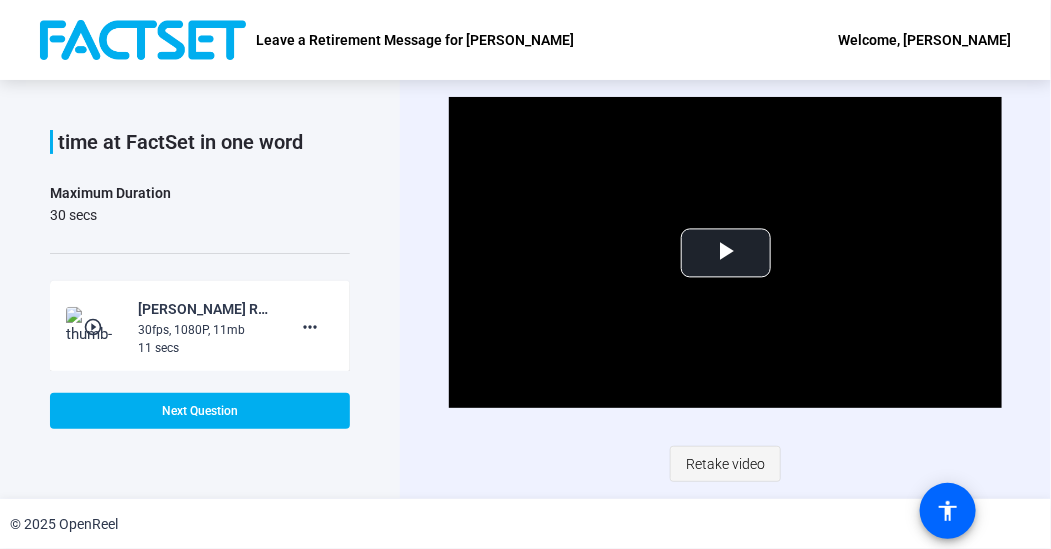 click on "Retake video" 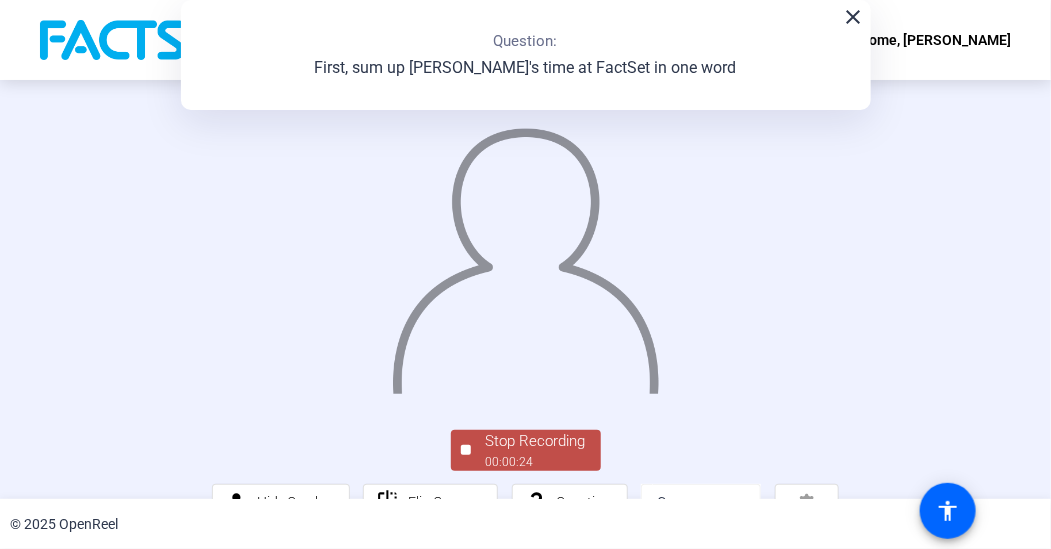 scroll, scrollTop: 115, scrollLeft: 0, axis: vertical 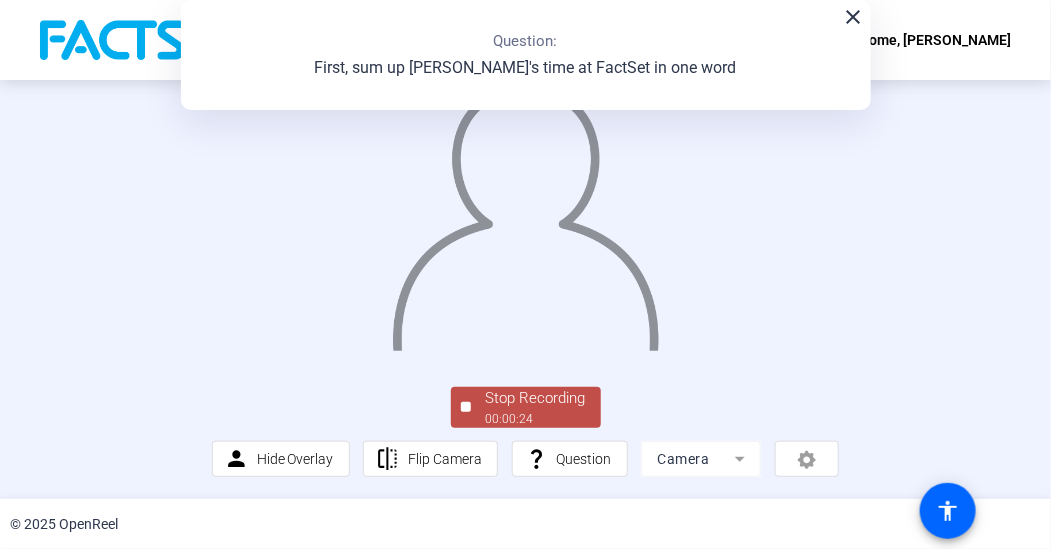 click on "Stop Recording" 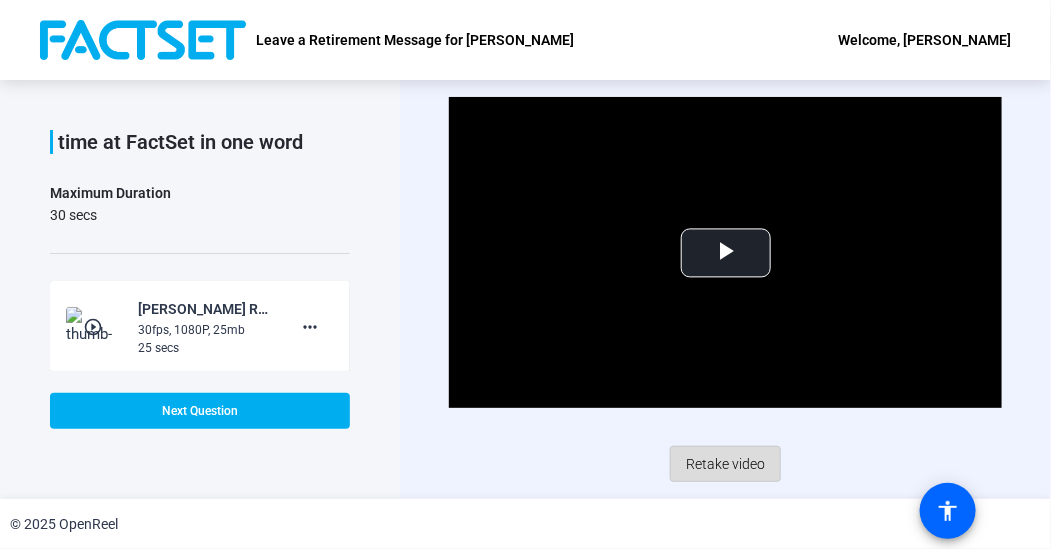 click on "Retake video" 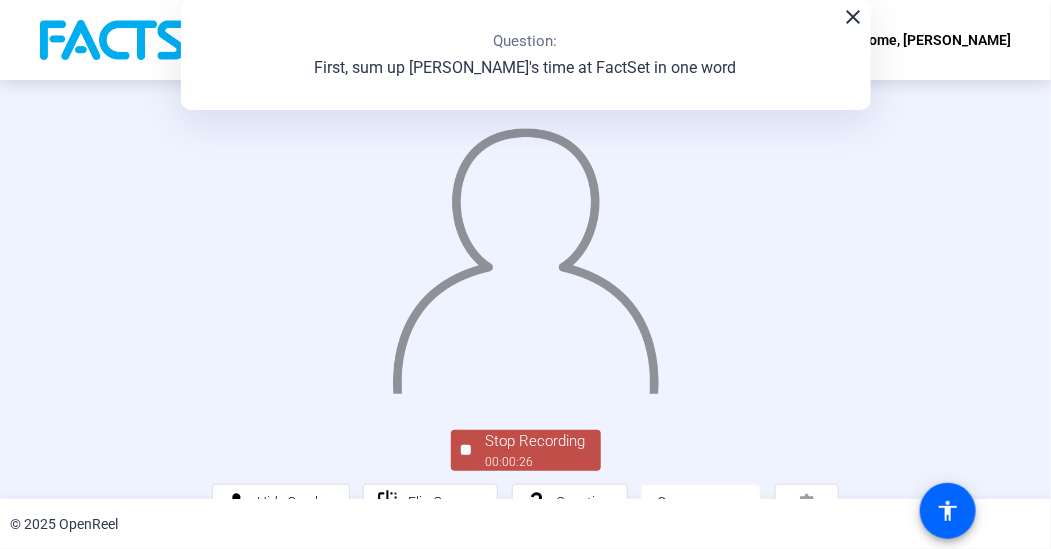 click 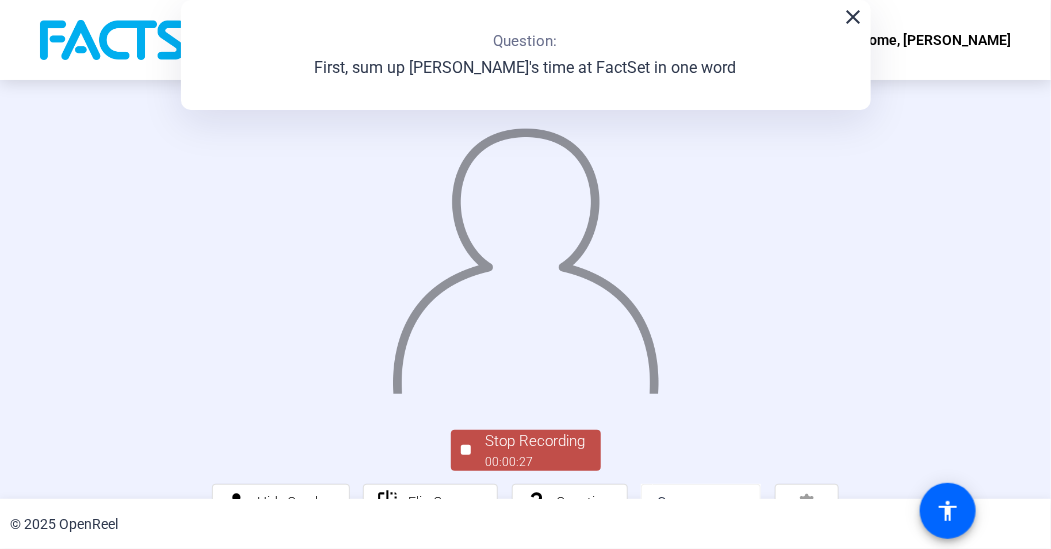 scroll, scrollTop: 115, scrollLeft: 0, axis: vertical 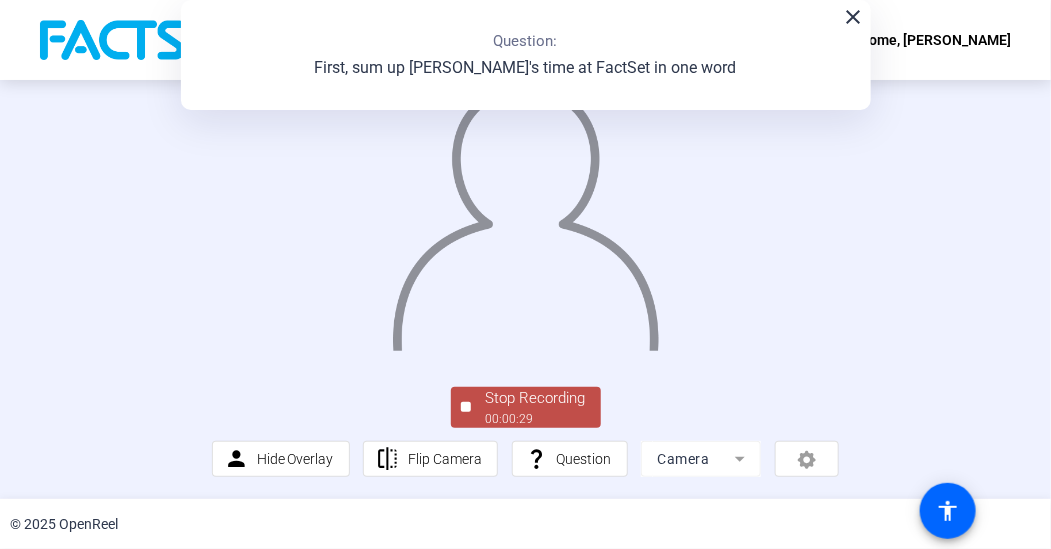 click on "Stop Recording" 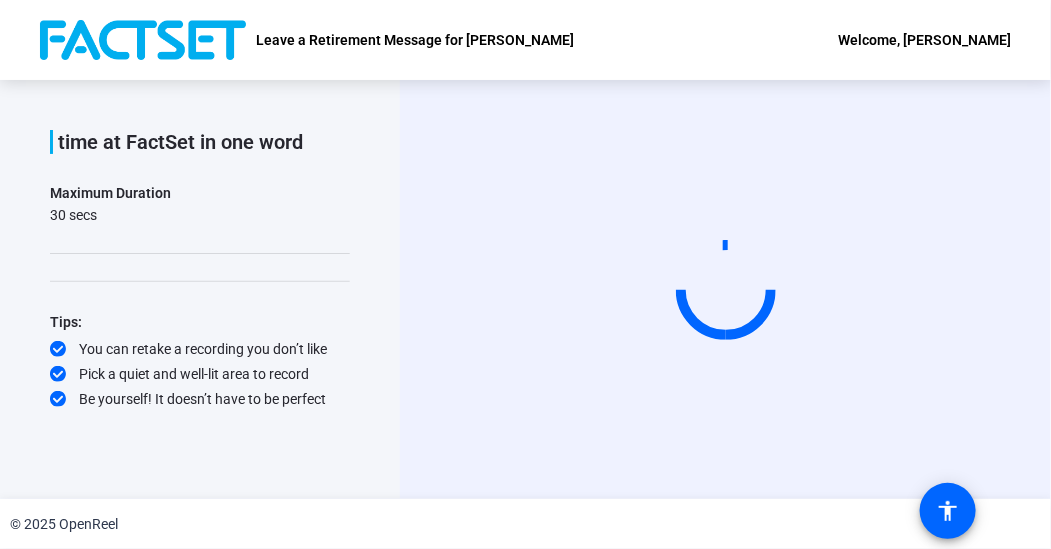 scroll, scrollTop: 0, scrollLeft: 0, axis: both 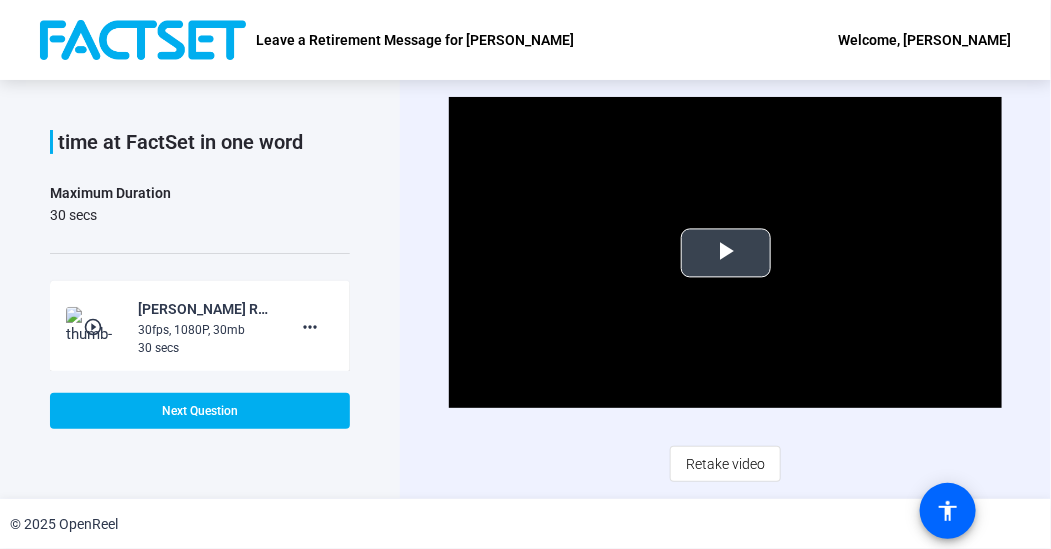click at bounding box center (726, 253) 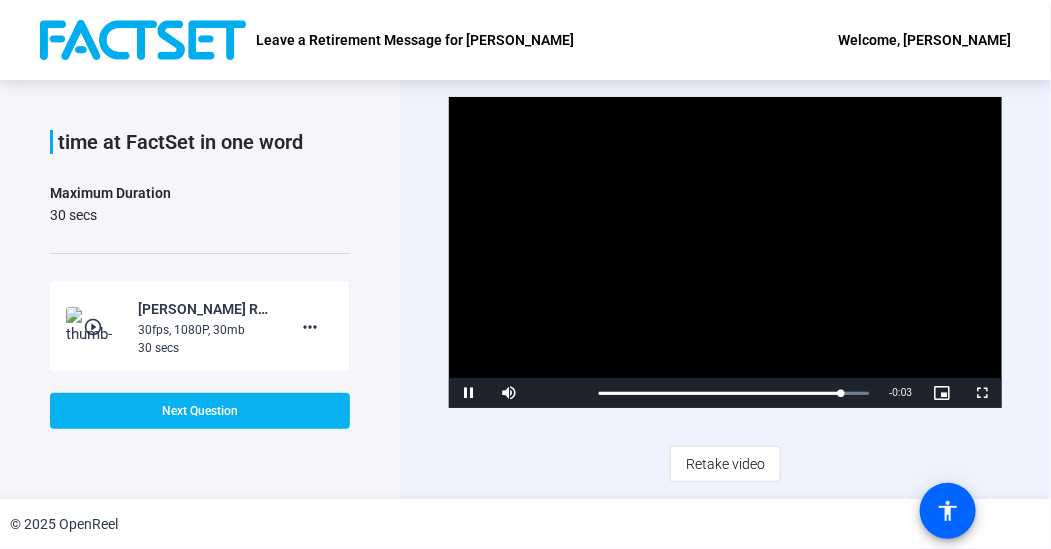 click on "Next Question" 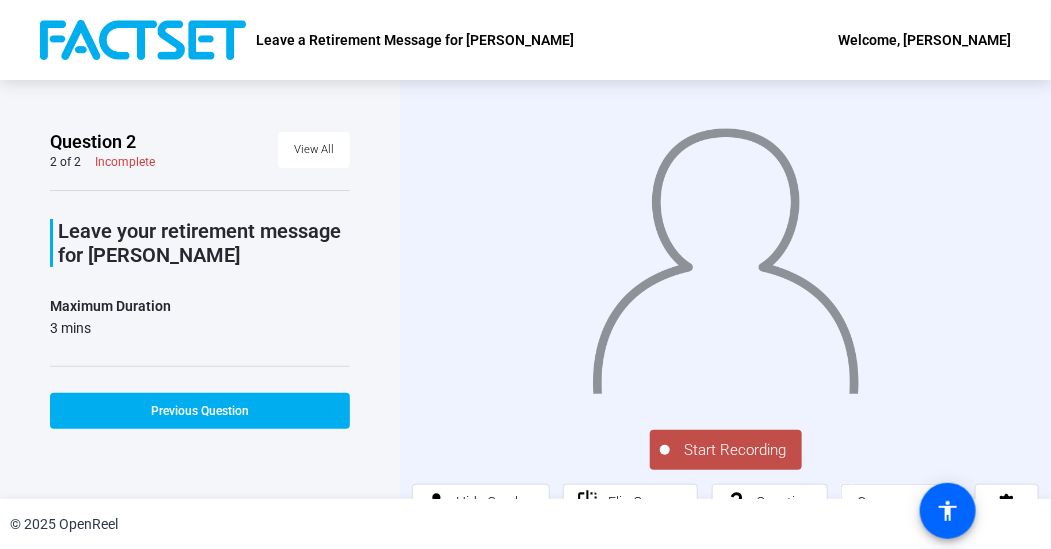 scroll, scrollTop: 263, scrollLeft: 0, axis: vertical 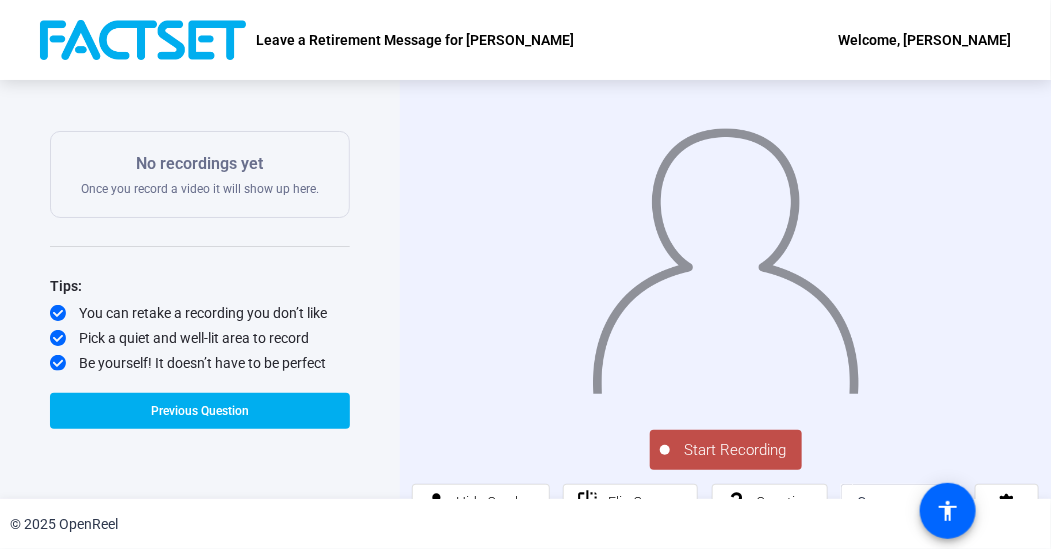click on "Question 2 2 of 2  Incomplete  View All  Leave your retirement message for [PERSON_NAME]  Maximum Duration  3 mins   Start Recording  No recordings yet  Once you record a video it will show up here.  Tips:
You can retake a recording you don’t like
Pick a quiet and well-lit area to record
Be yourself! It doesn’t have to be perfect   Previous Question" 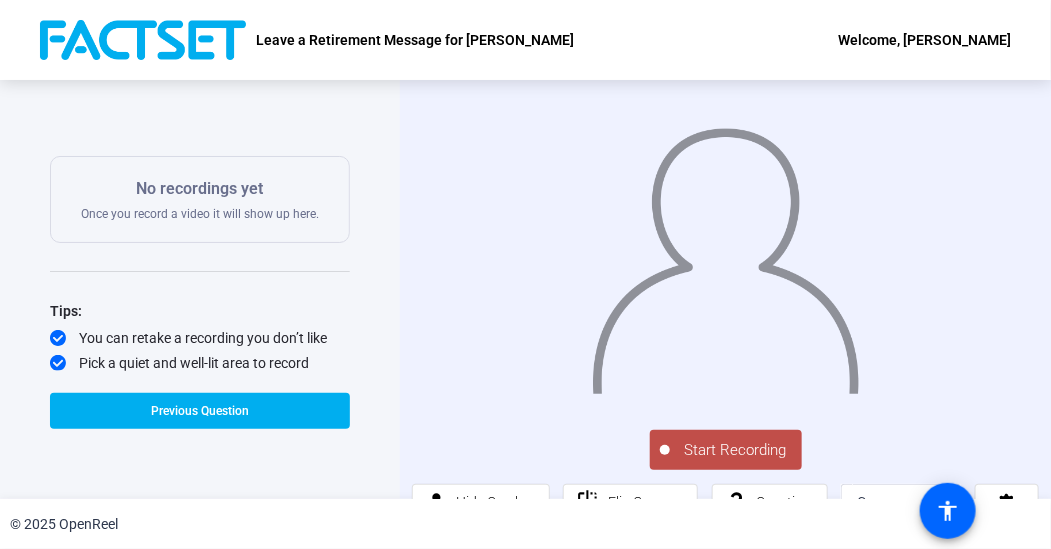 scroll, scrollTop: 263, scrollLeft: 0, axis: vertical 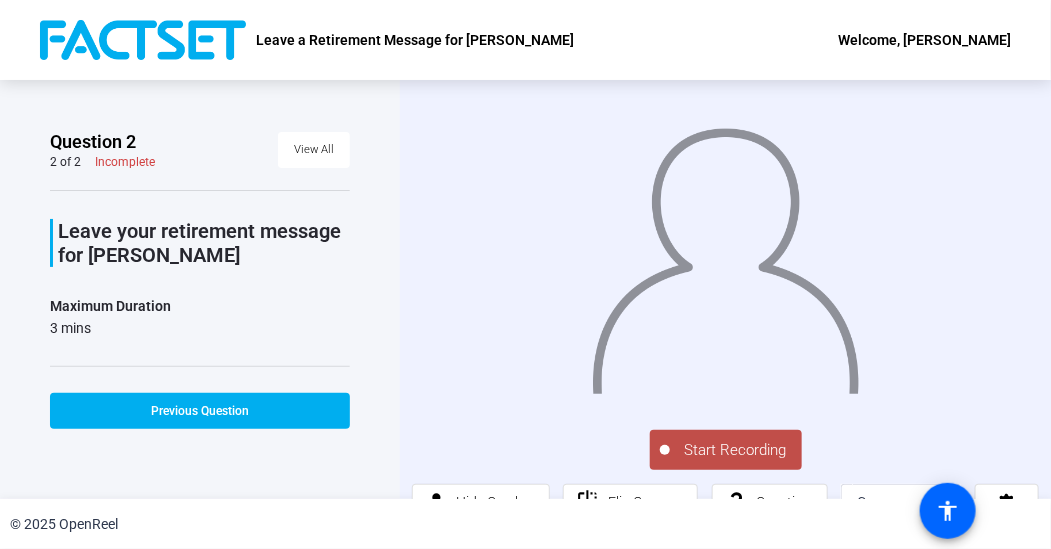 click on "Start Recording" 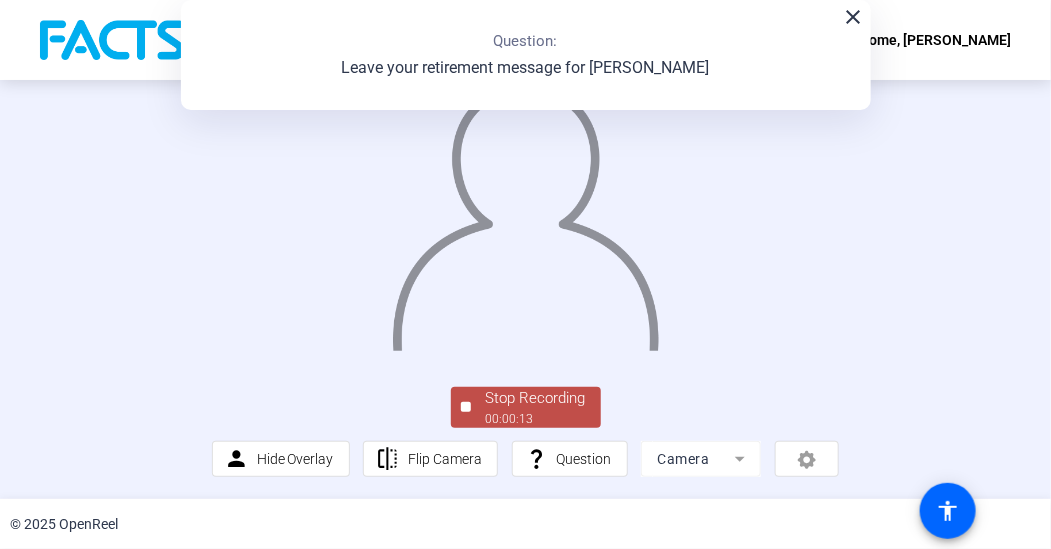 scroll, scrollTop: 115, scrollLeft: 0, axis: vertical 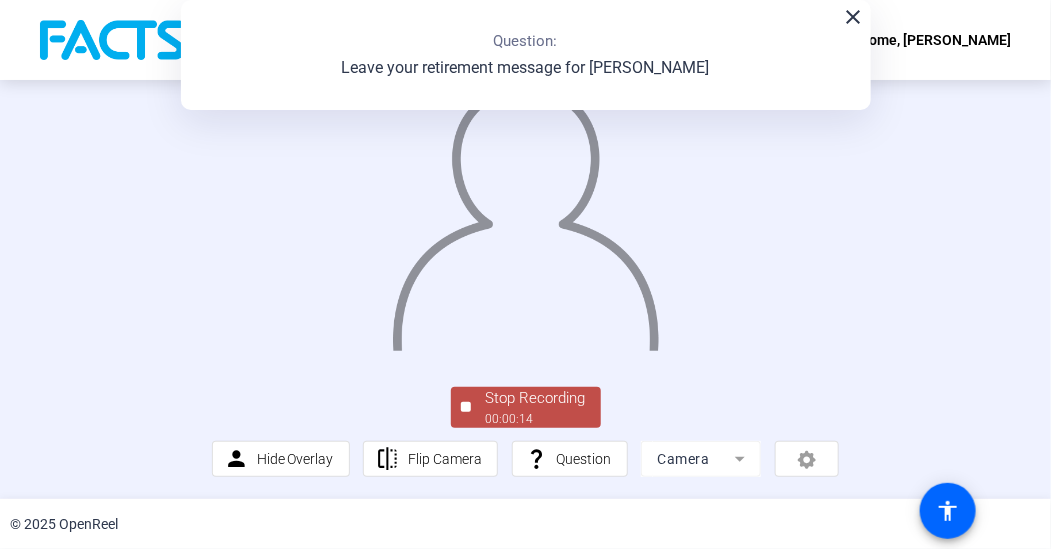 click on "Stop Recording" 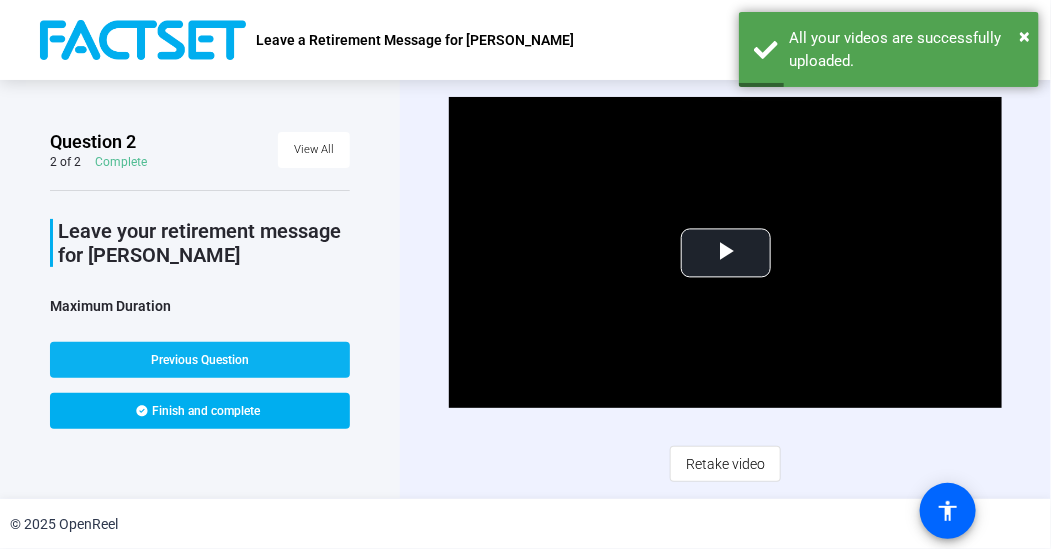 click on "Previous Question" 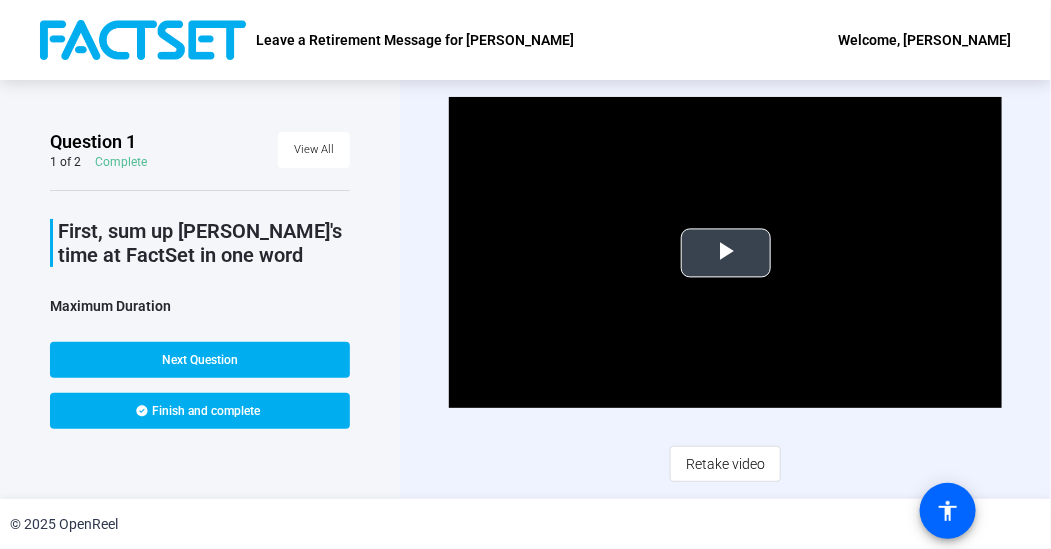 click at bounding box center (726, 253) 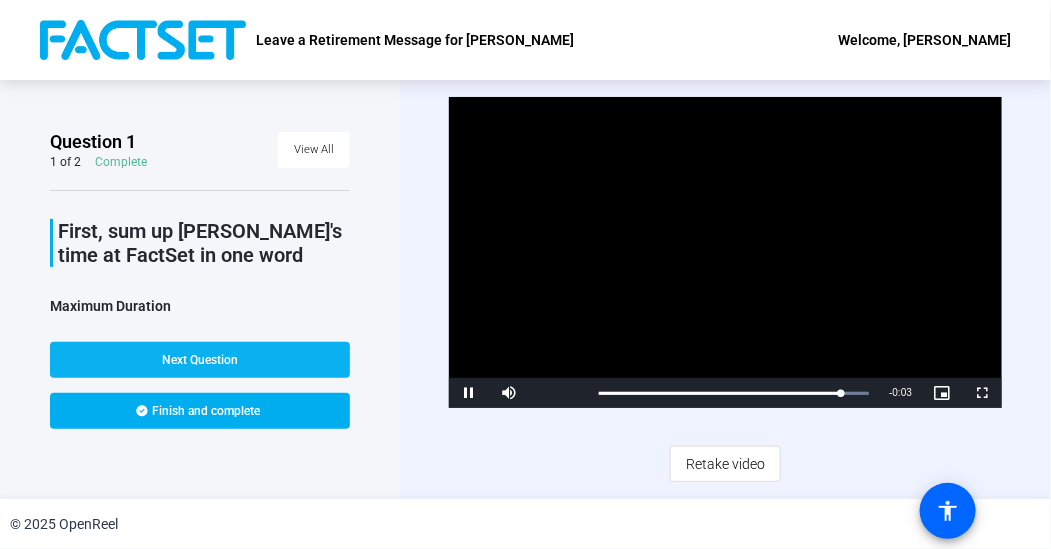 click on "Next Question" 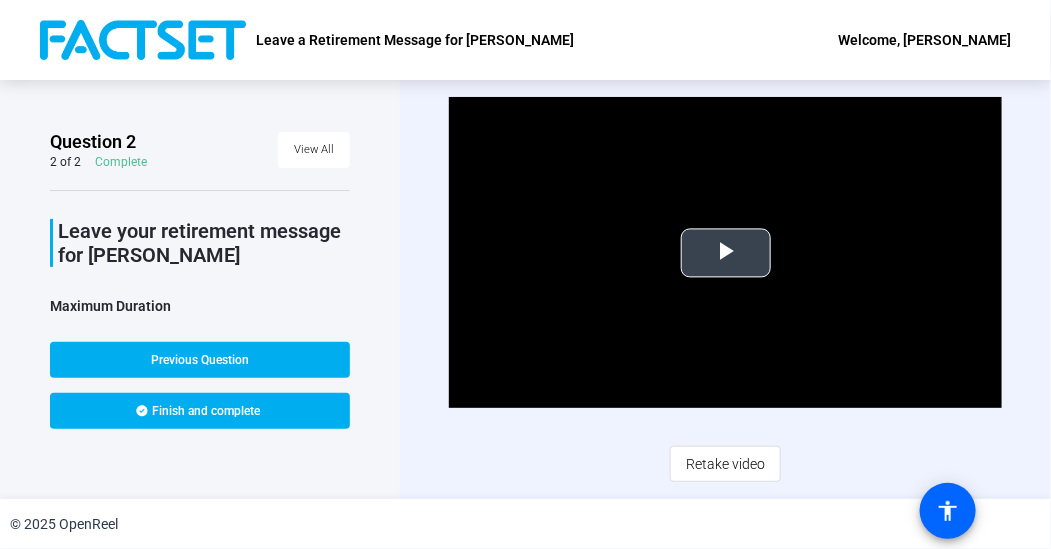 click at bounding box center (726, 253) 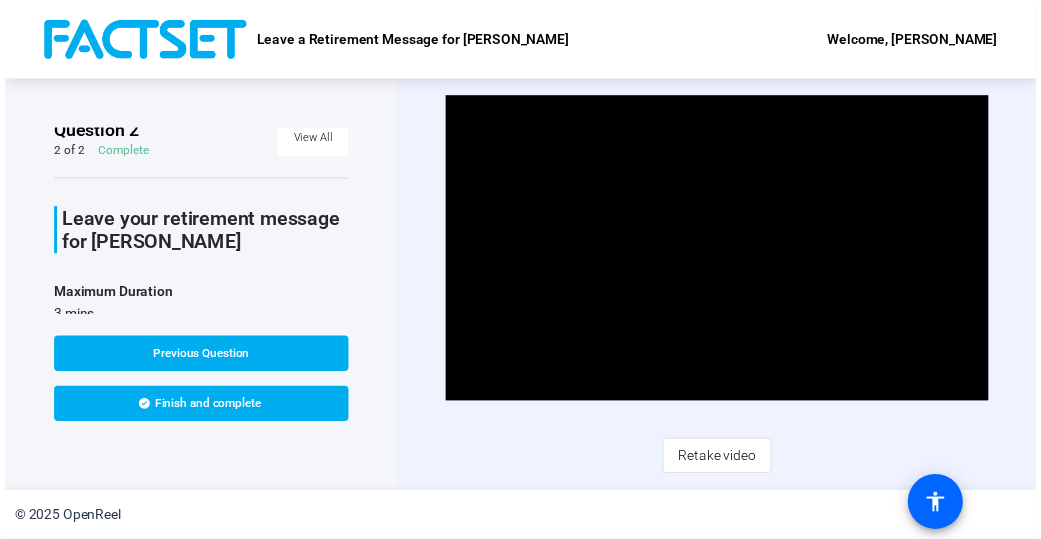 scroll, scrollTop: 7, scrollLeft: 0, axis: vertical 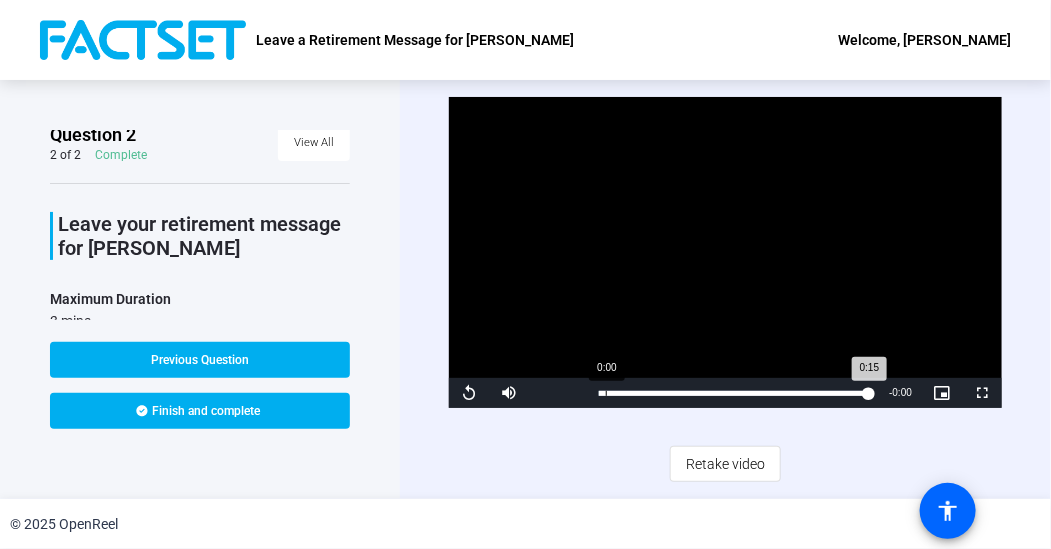 click on "Loaded :  100.00% 0:00 0:15" at bounding box center (734, 393) 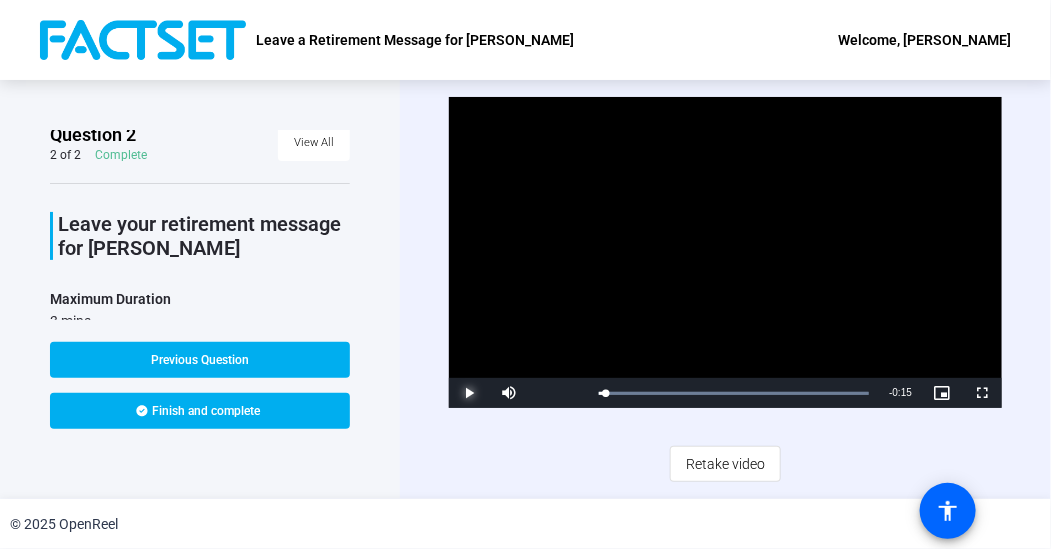click at bounding box center [469, 393] 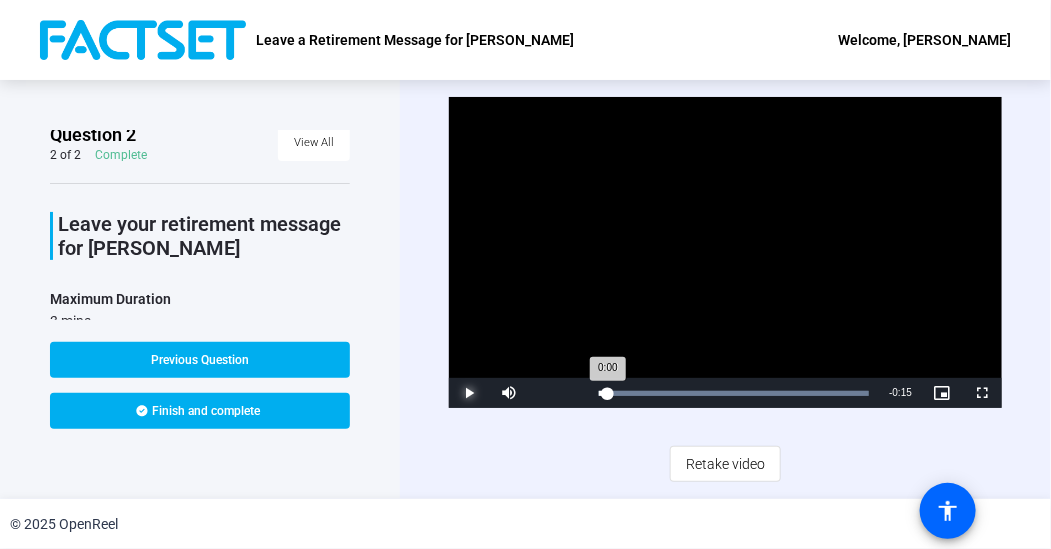 click on "Loaded :  100.00% 0:00 0:00" at bounding box center [734, 393] 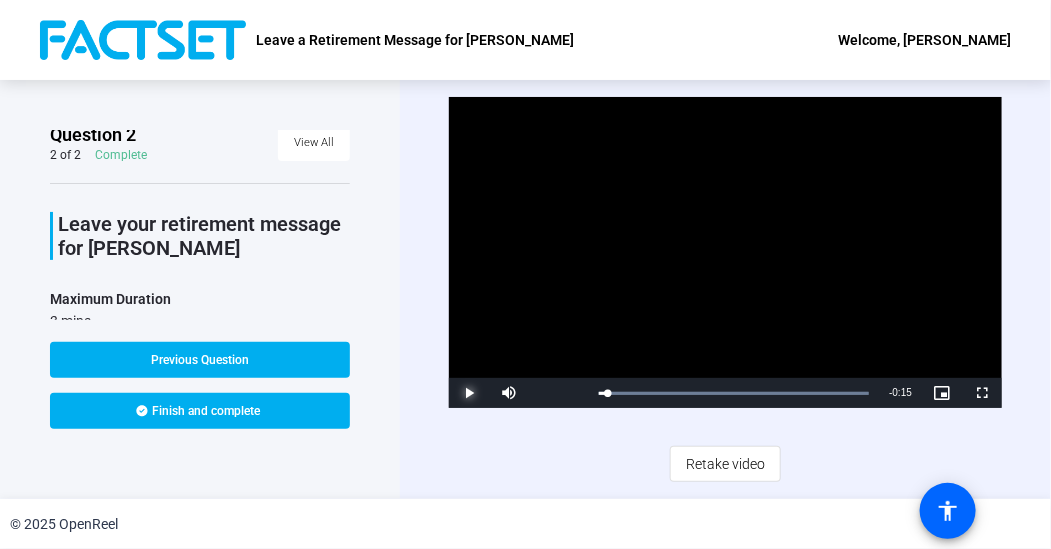 click at bounding box center [469, 393] 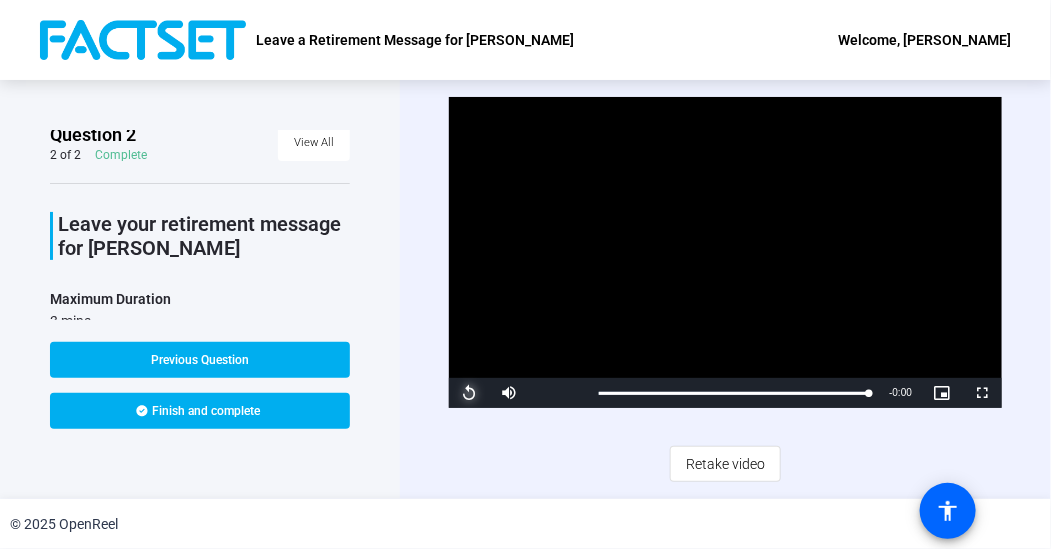 click at bounding box center [469, 393] 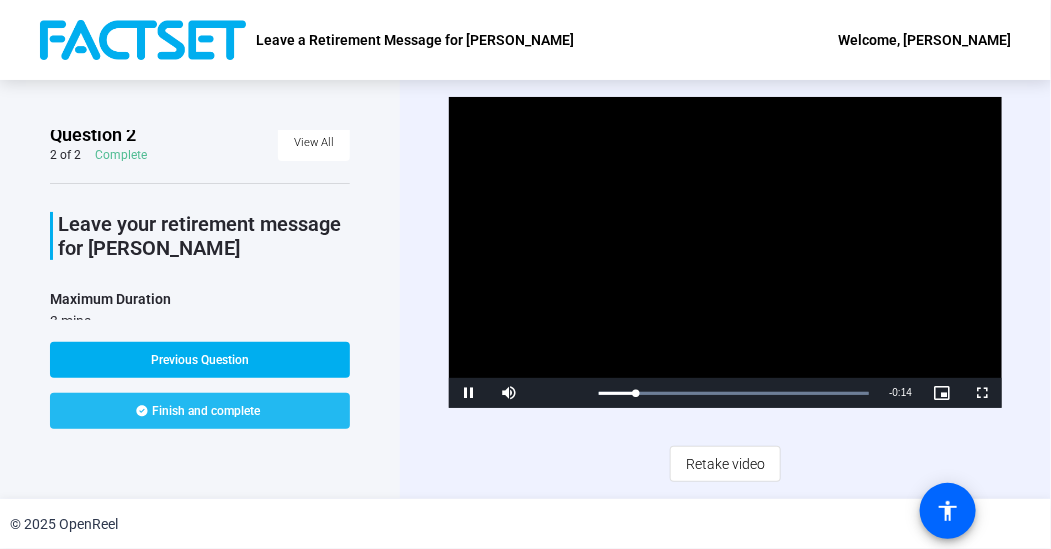 click on "Finish and complete" 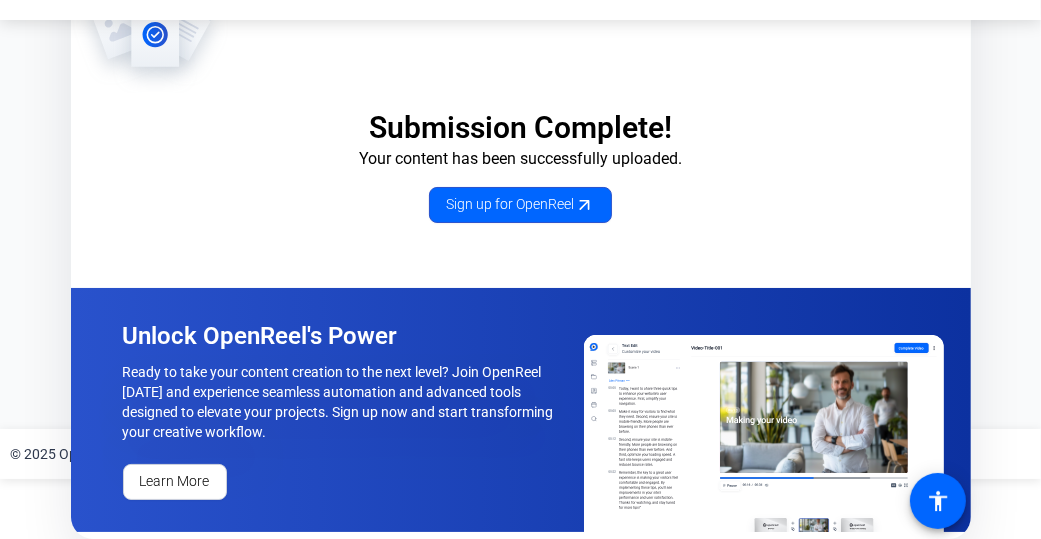 scroll, scrollTop: 0, scrollLeft: 0, axis: both 